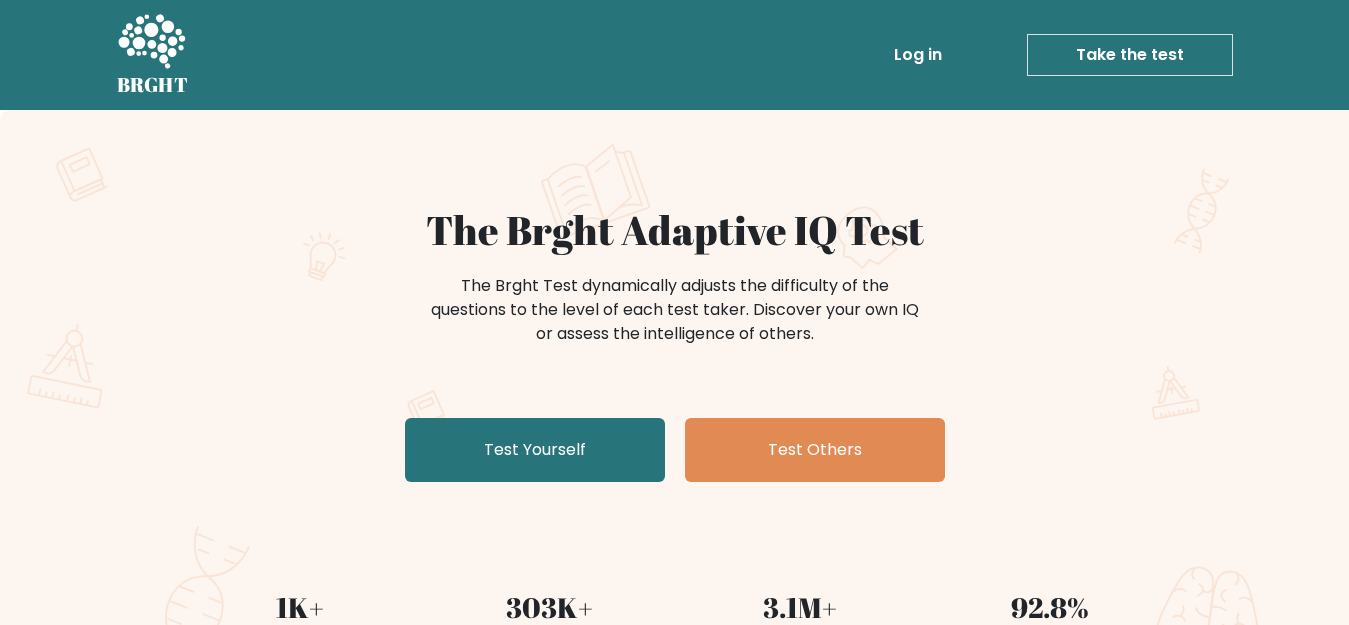 scroll, scrollTop: 0, scrollLeft: 0, axis: both 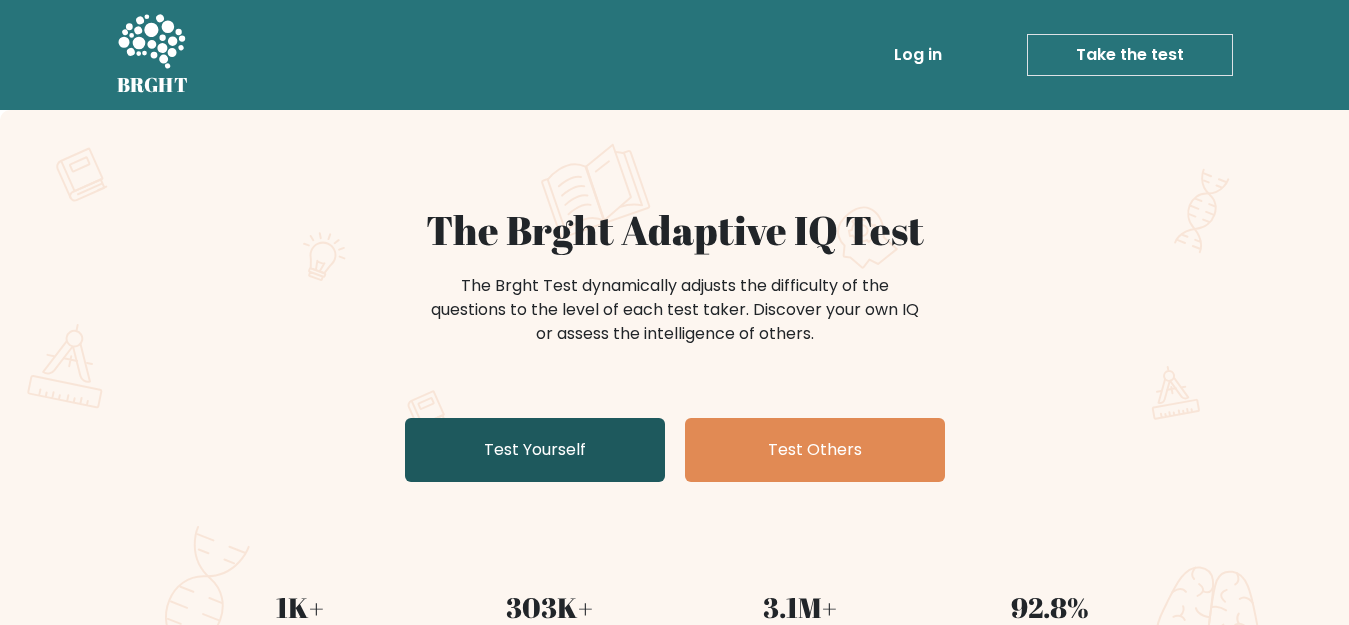 click on "Test Yourself" at bounding box center (535, 450) 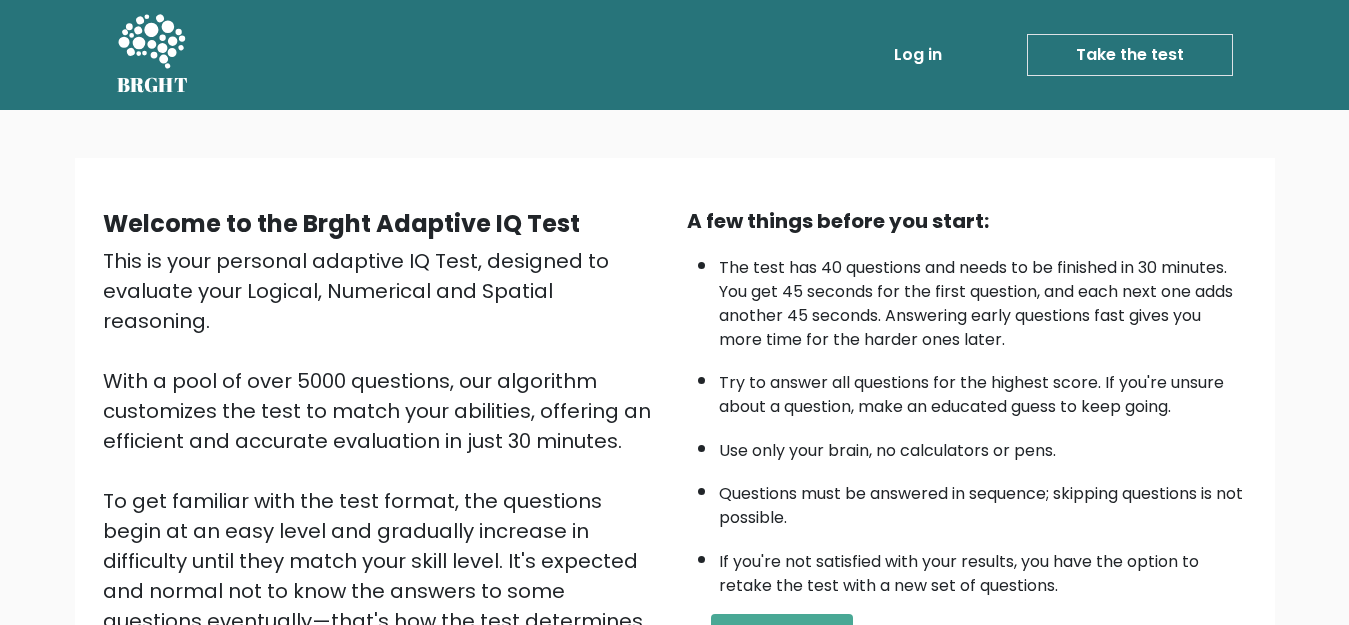 scroll, scrollTop: 0, scrollLeft: 0, axis: both 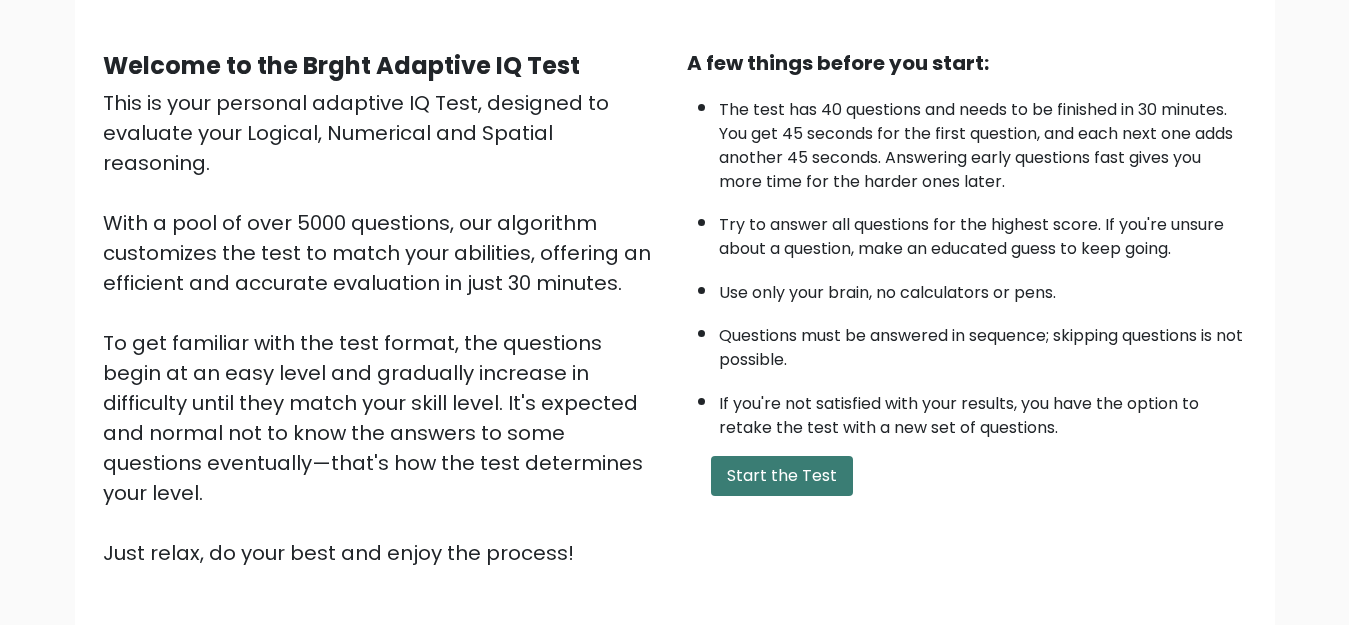 click on "Start the Test" at bounding box center (782, 476) 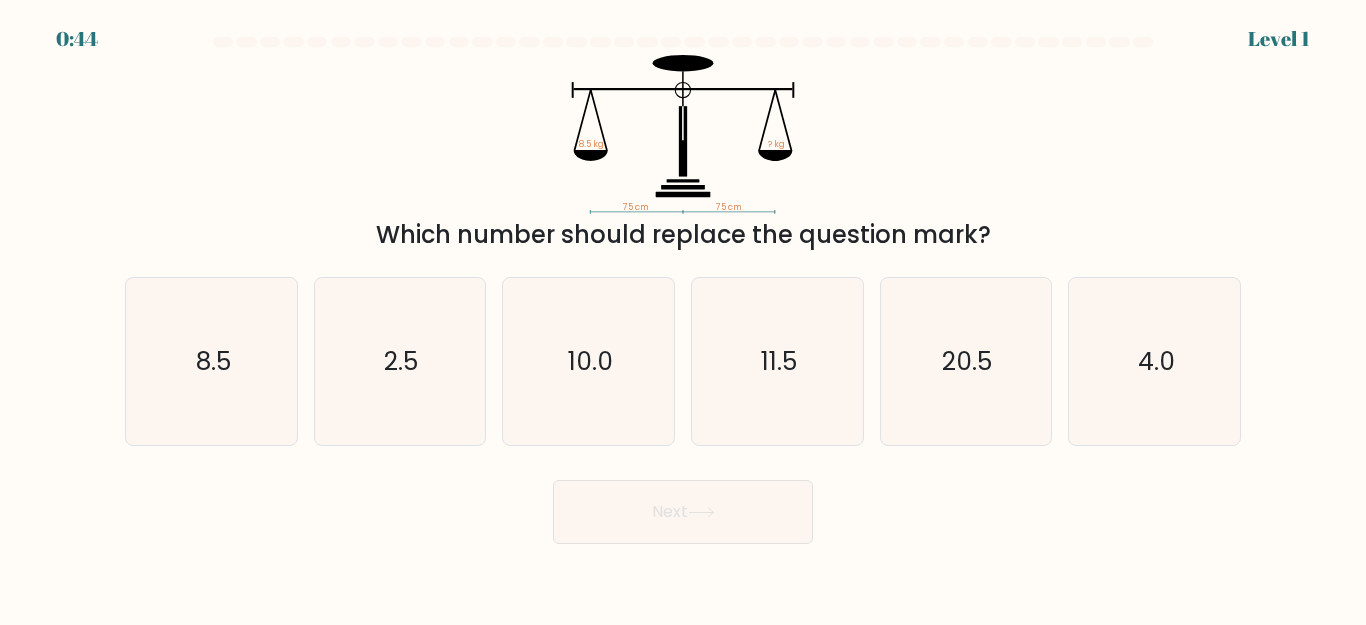 scroll, scrollTop: 0, scrollLeft: 0, axis: both 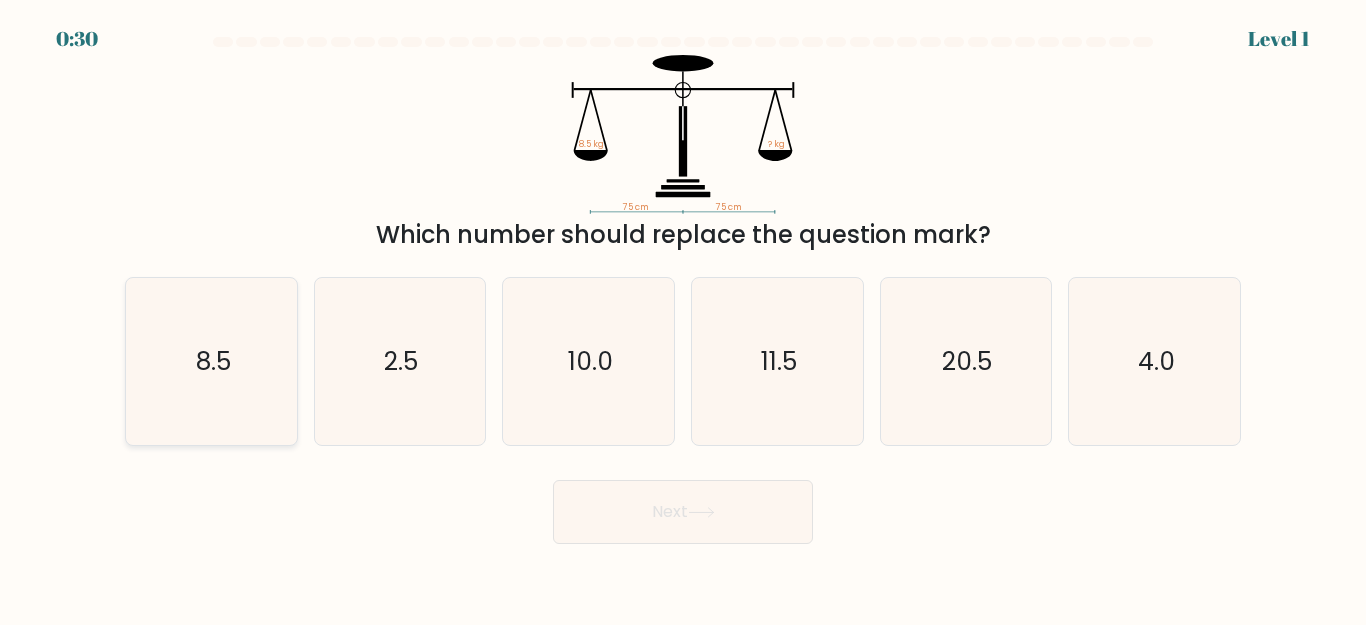 click on "8.5" 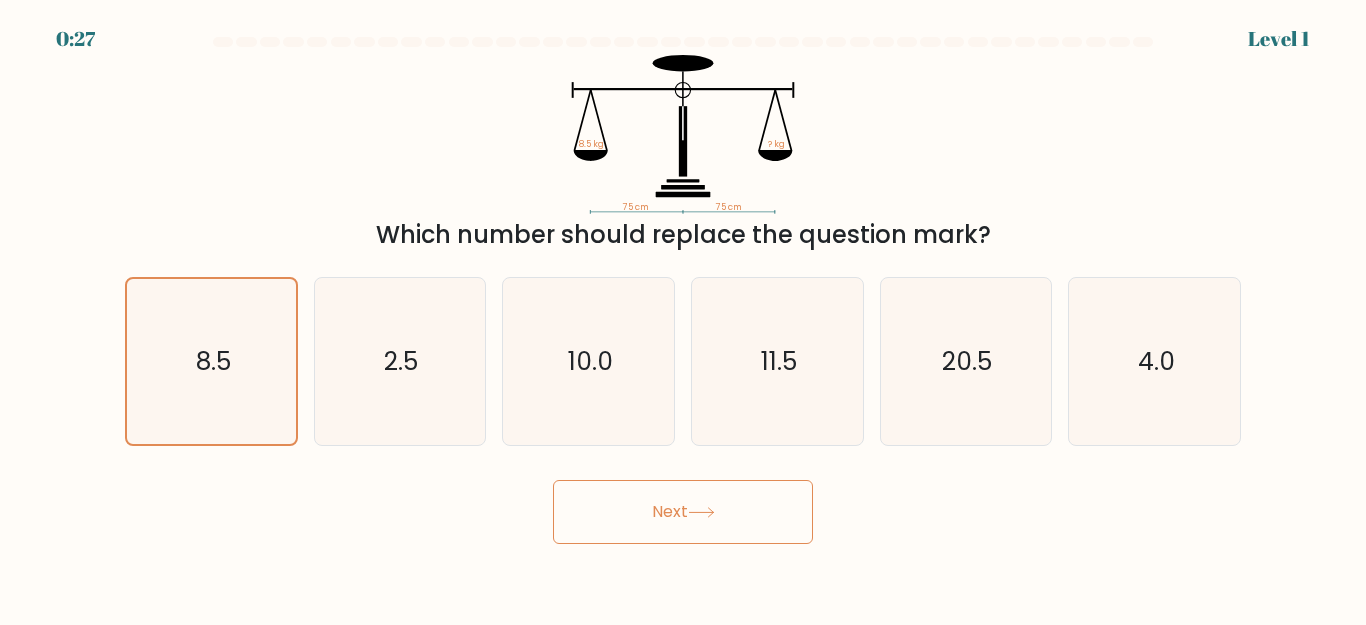 click on "Next" at bounding box center (683, 512) 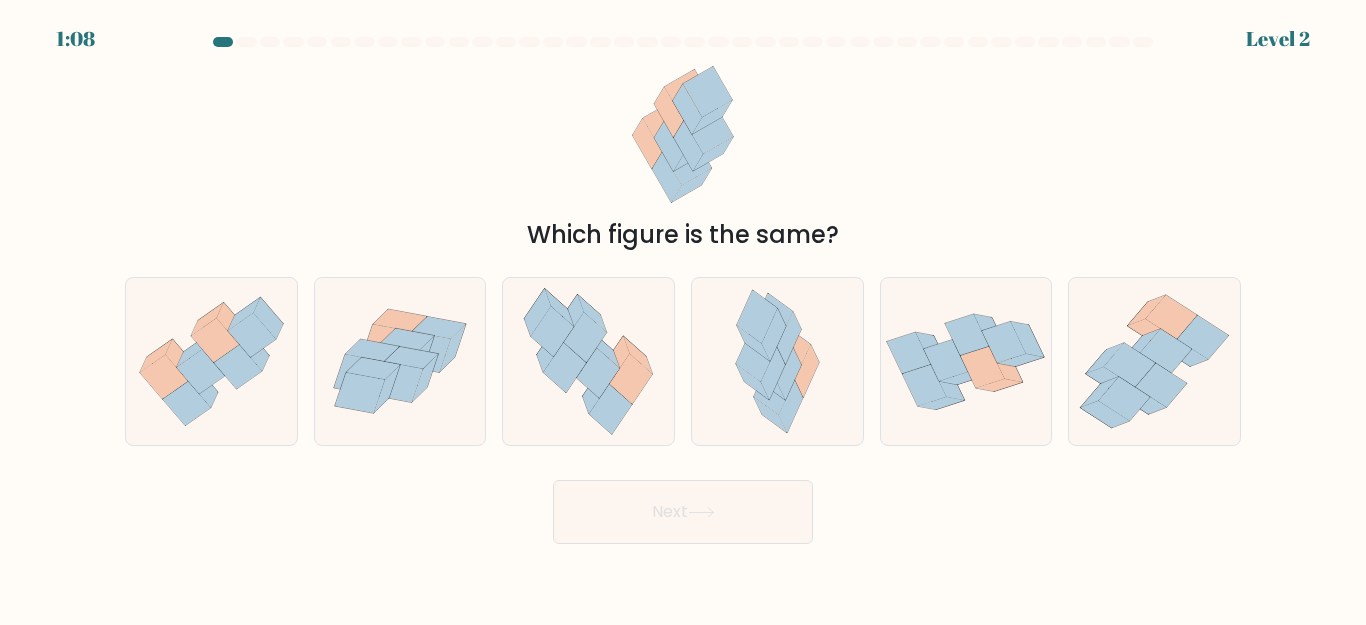 type 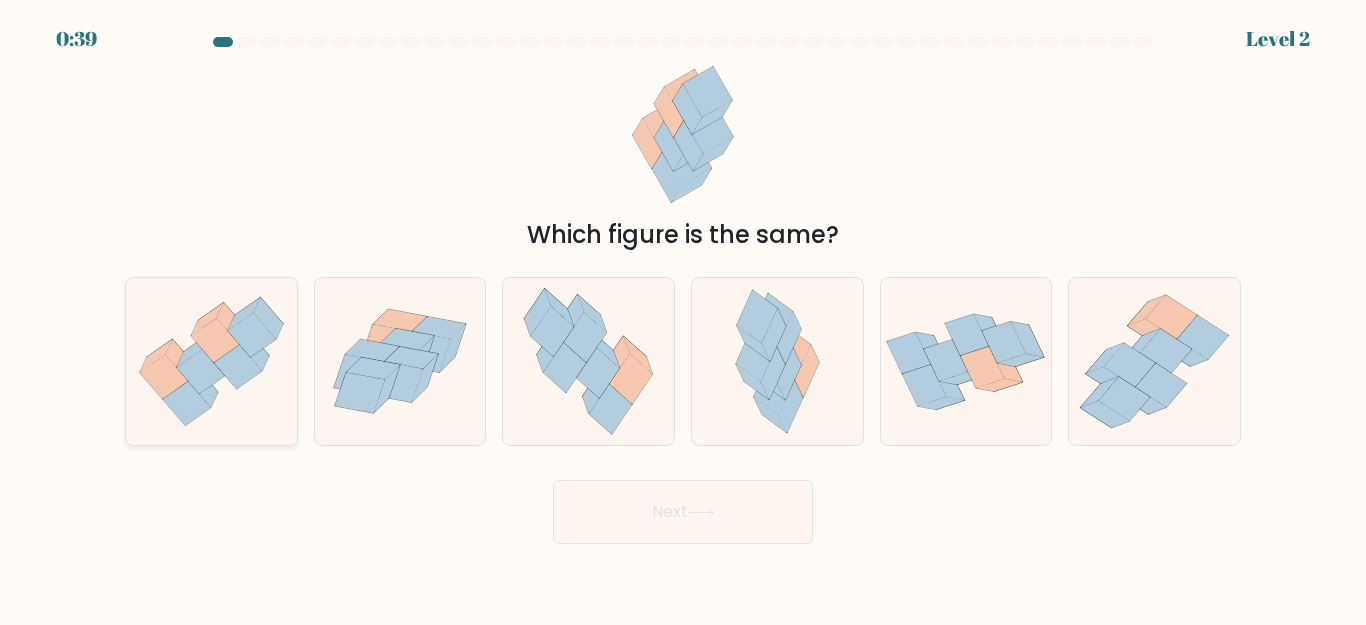 click 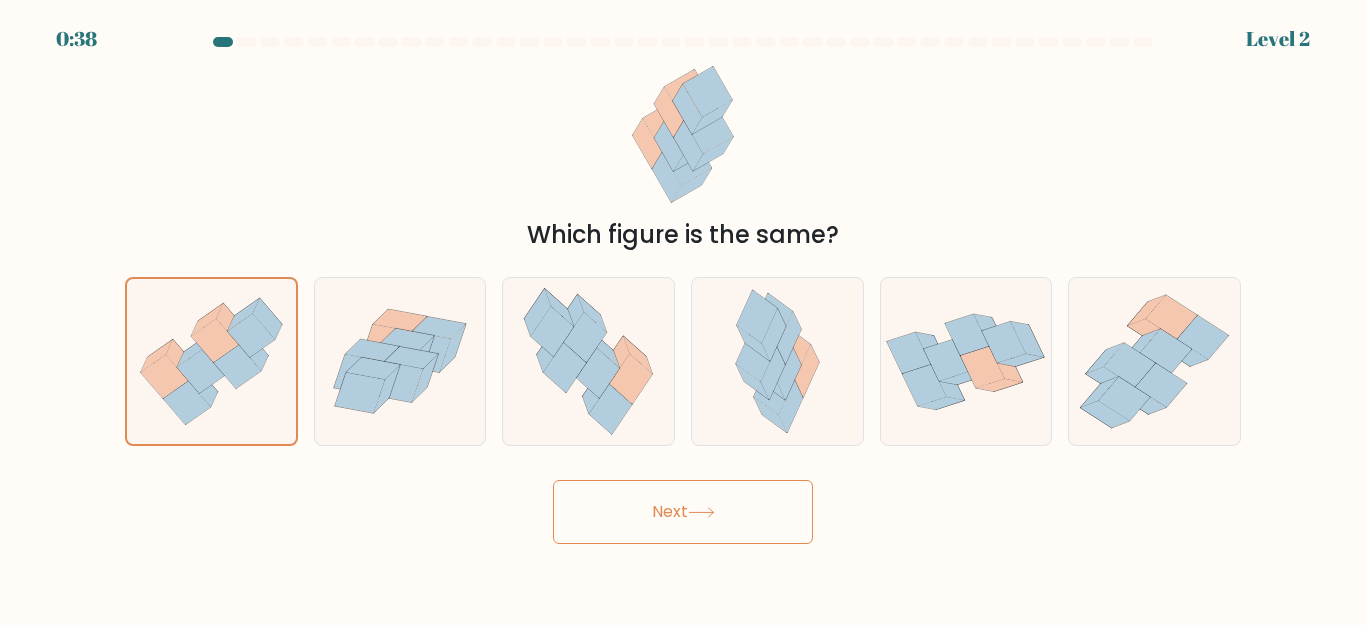 click on "Next" at bounding box center [683, 512] 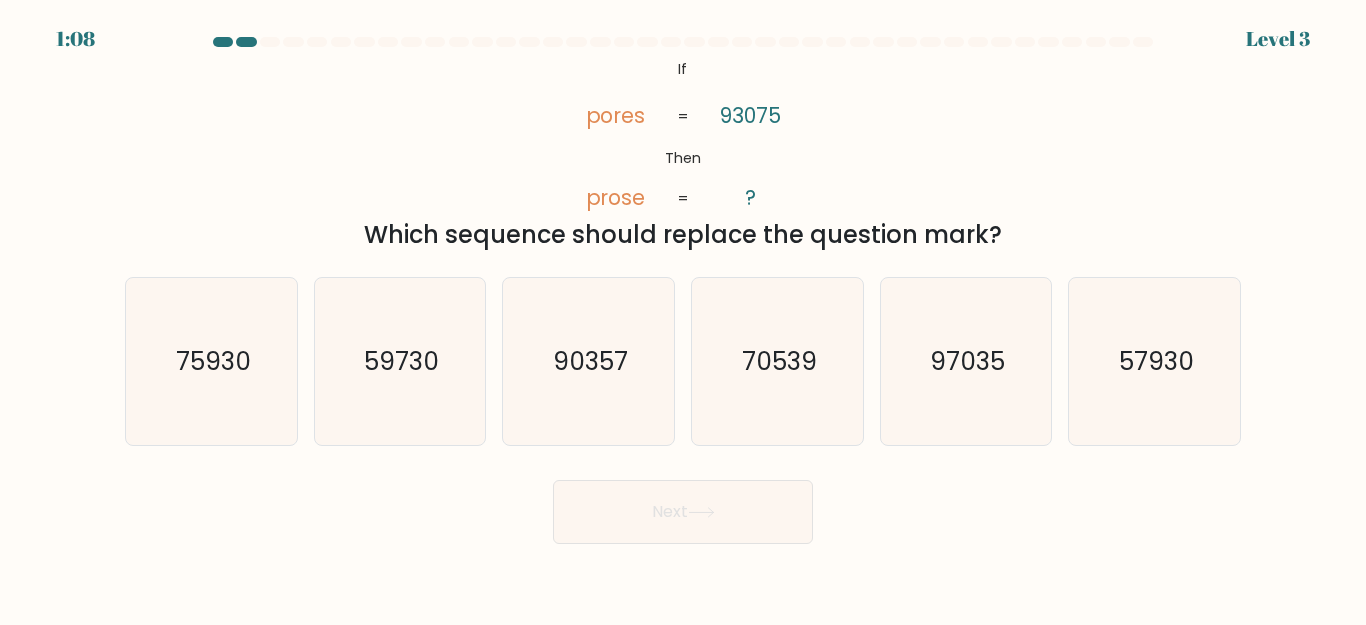 type 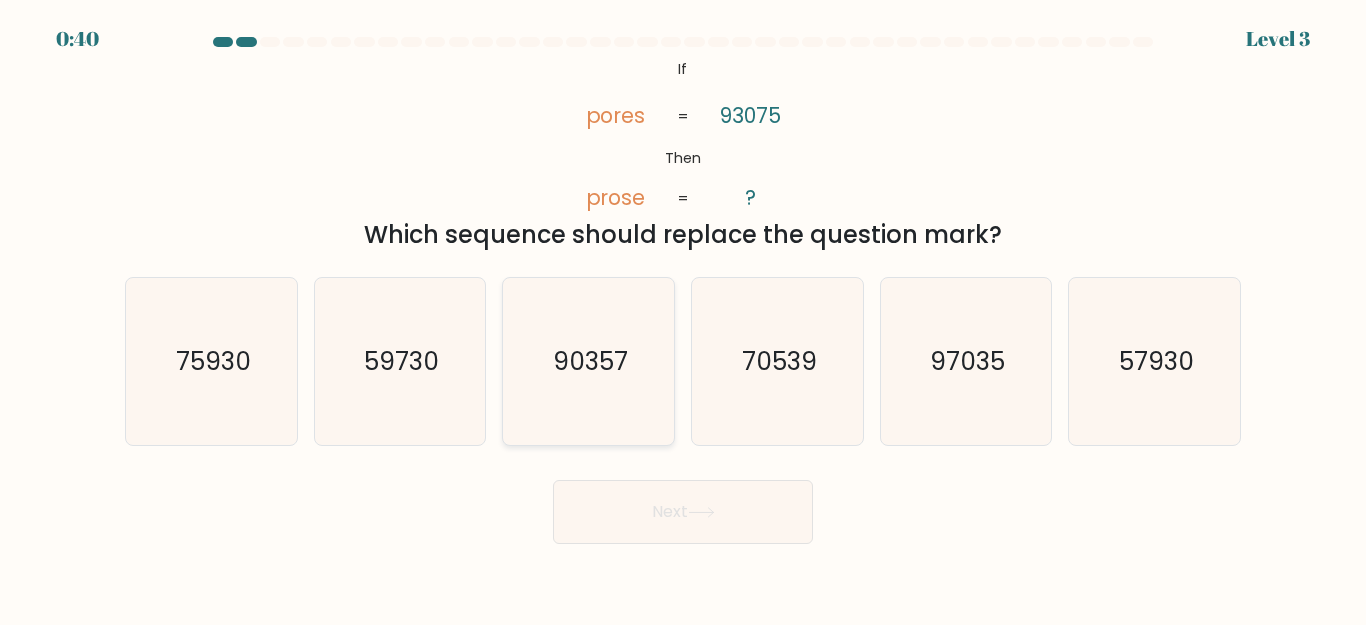 click on "90357" 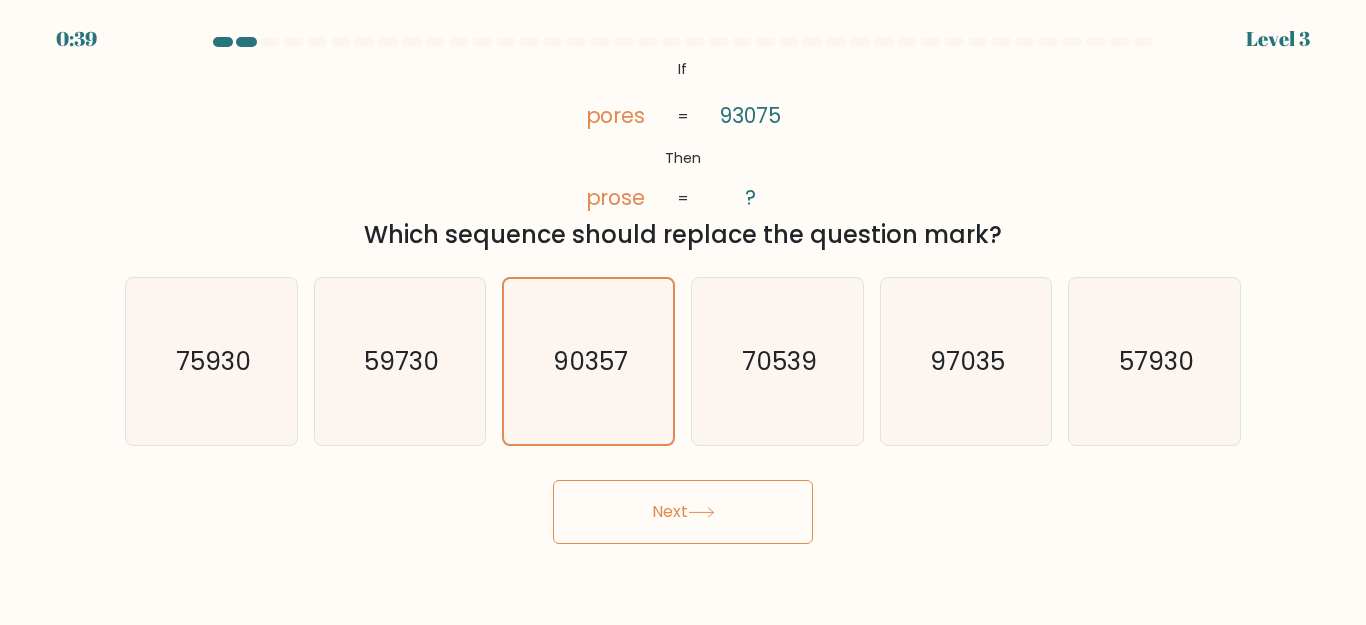 click on "Next" at bounding box center (683, 512) 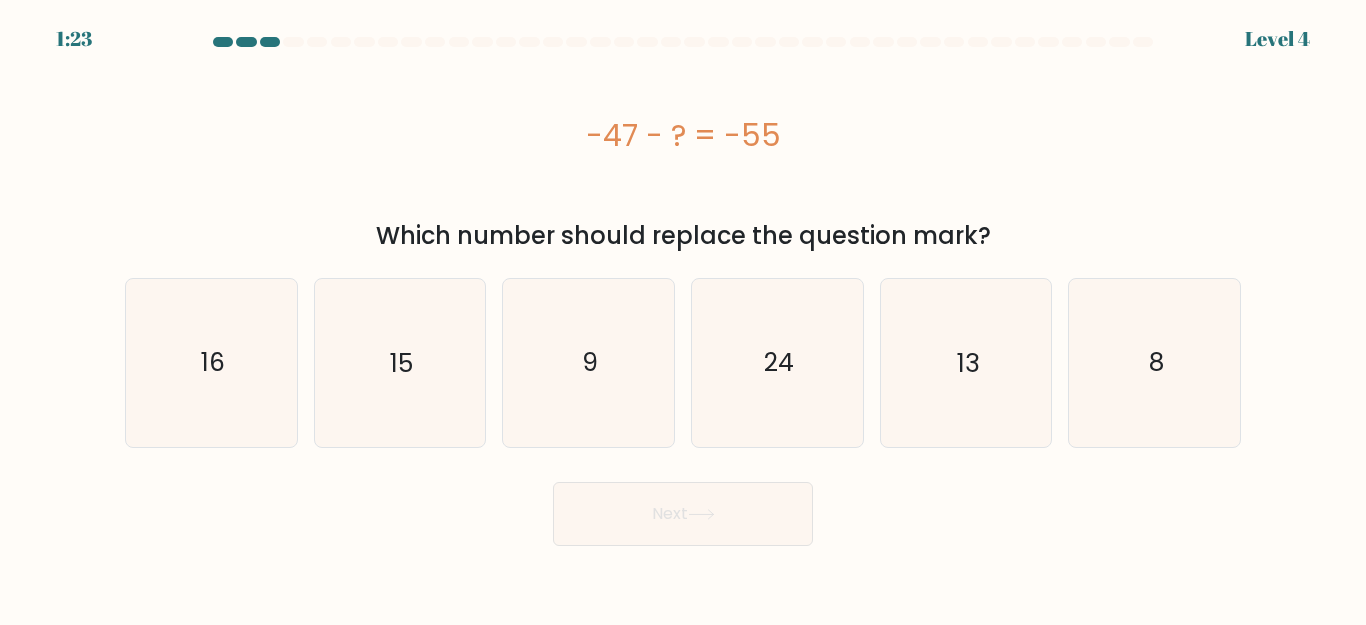 type 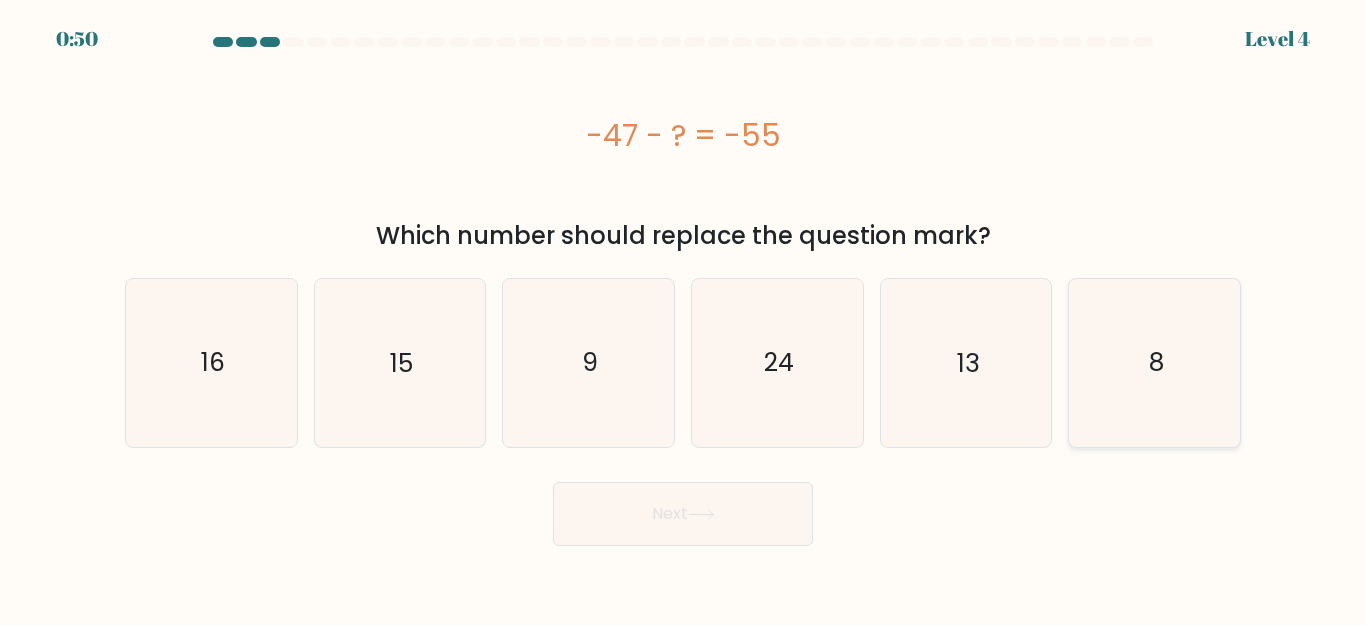 click on "8" 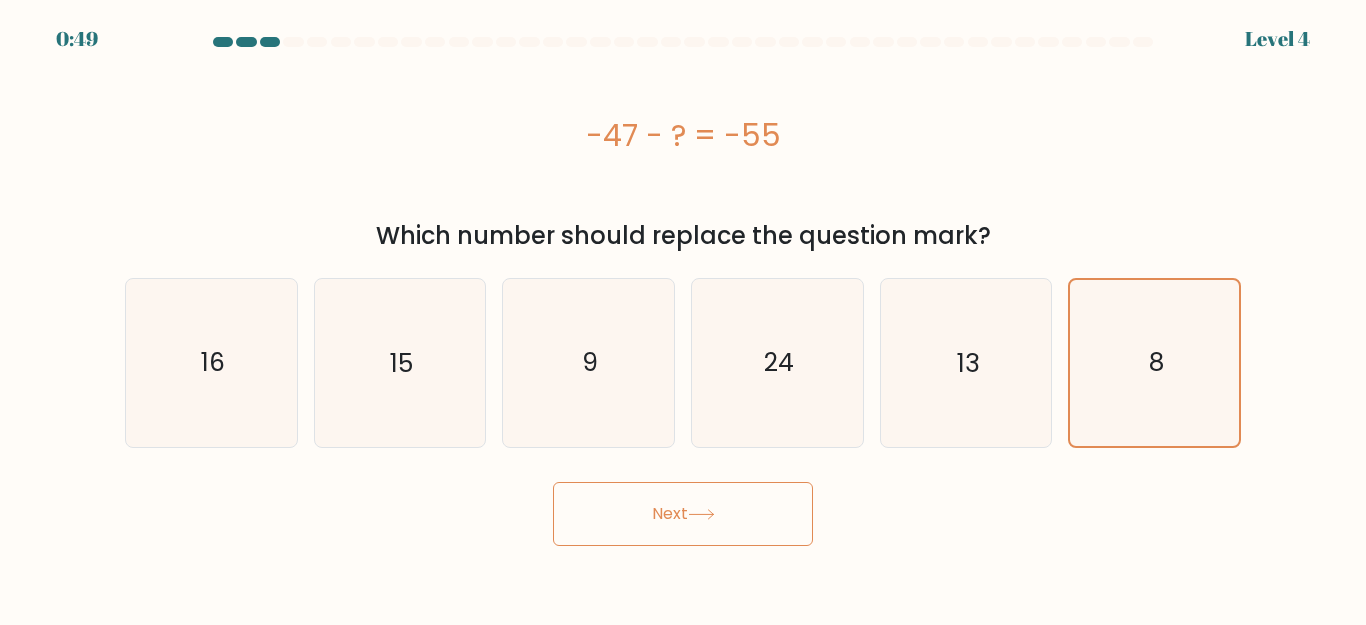 click on "Next" at bounding box center (683, 514) 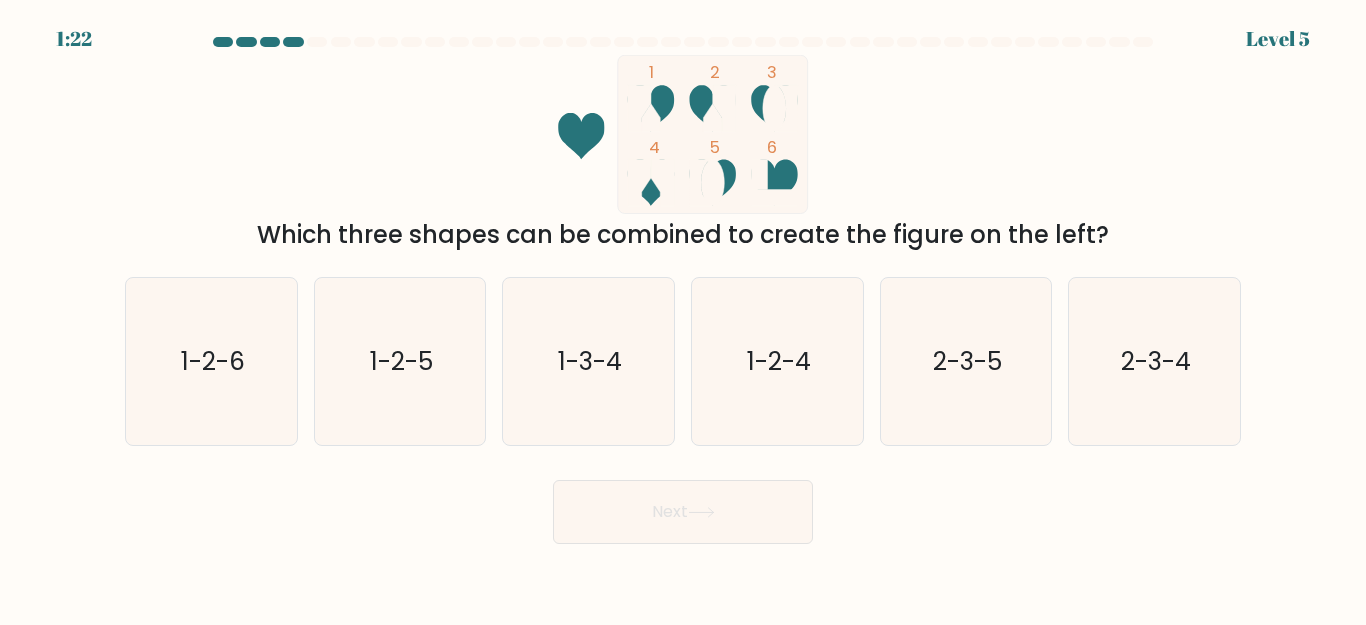 type 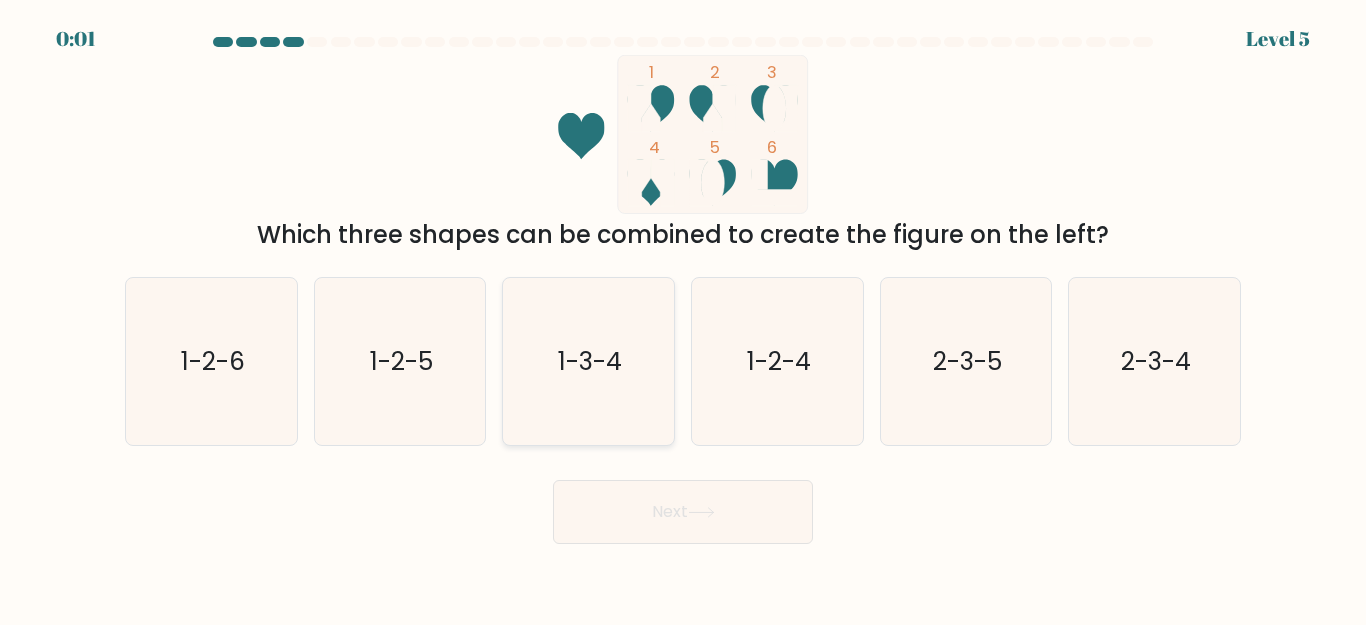 click on "1-3-4" 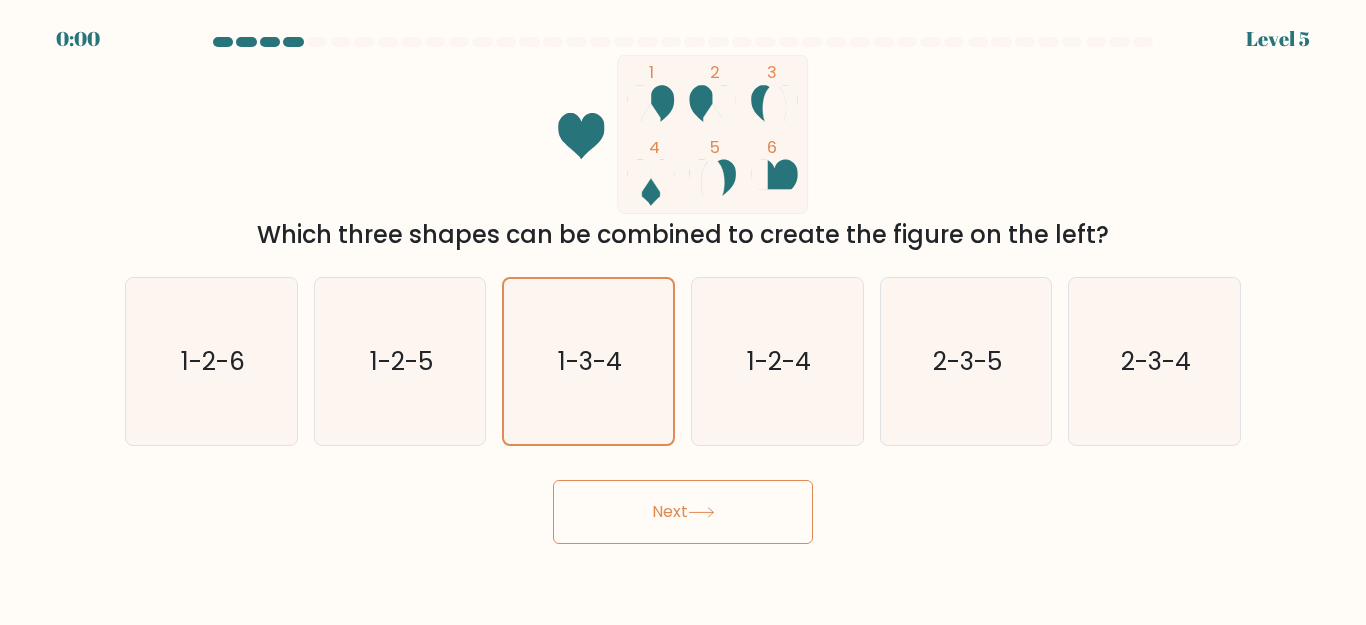 click on "Next" at bounding box center (683, 512) 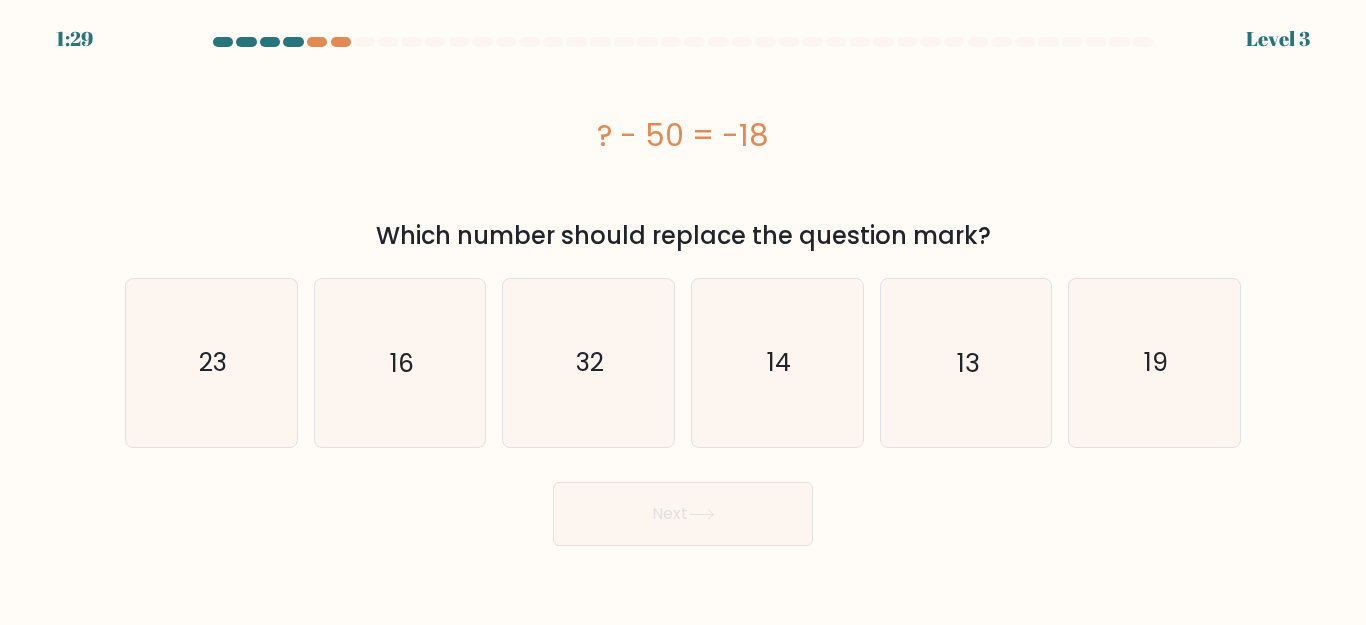 scroll, scrollTop: 0, scrollLeft: 0, axis: both 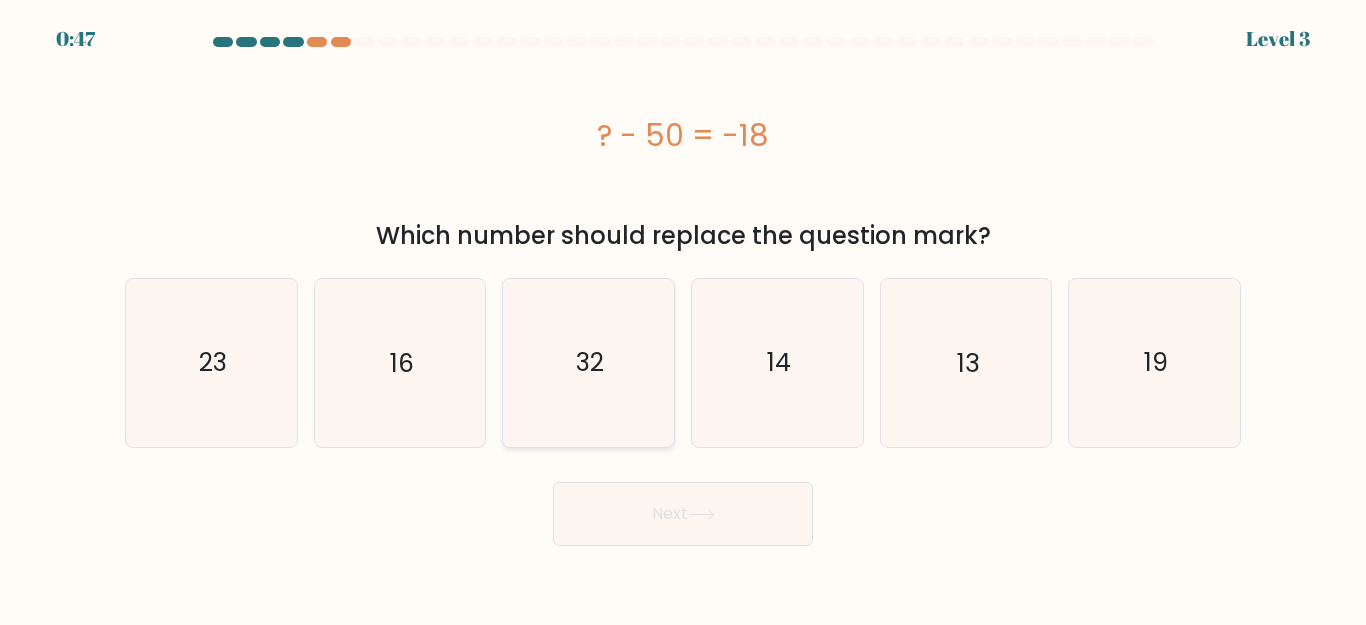 click on "32" 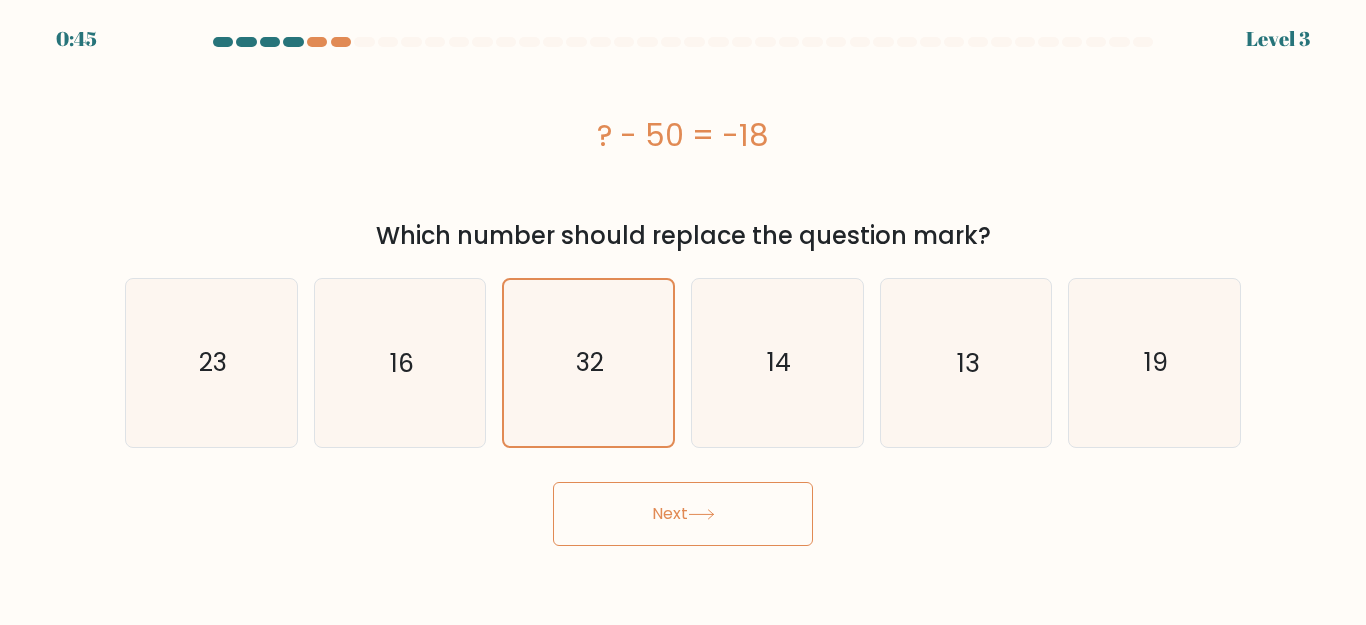 click on "Next" at bounding box center [683, 514] 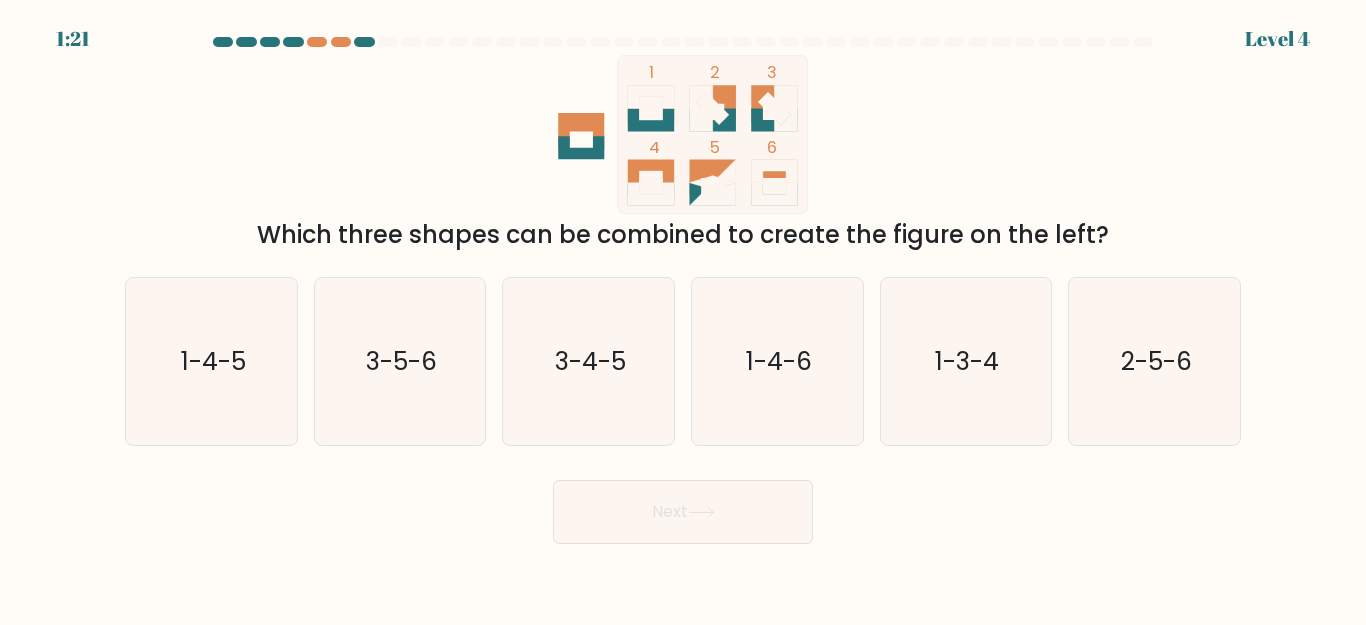 type 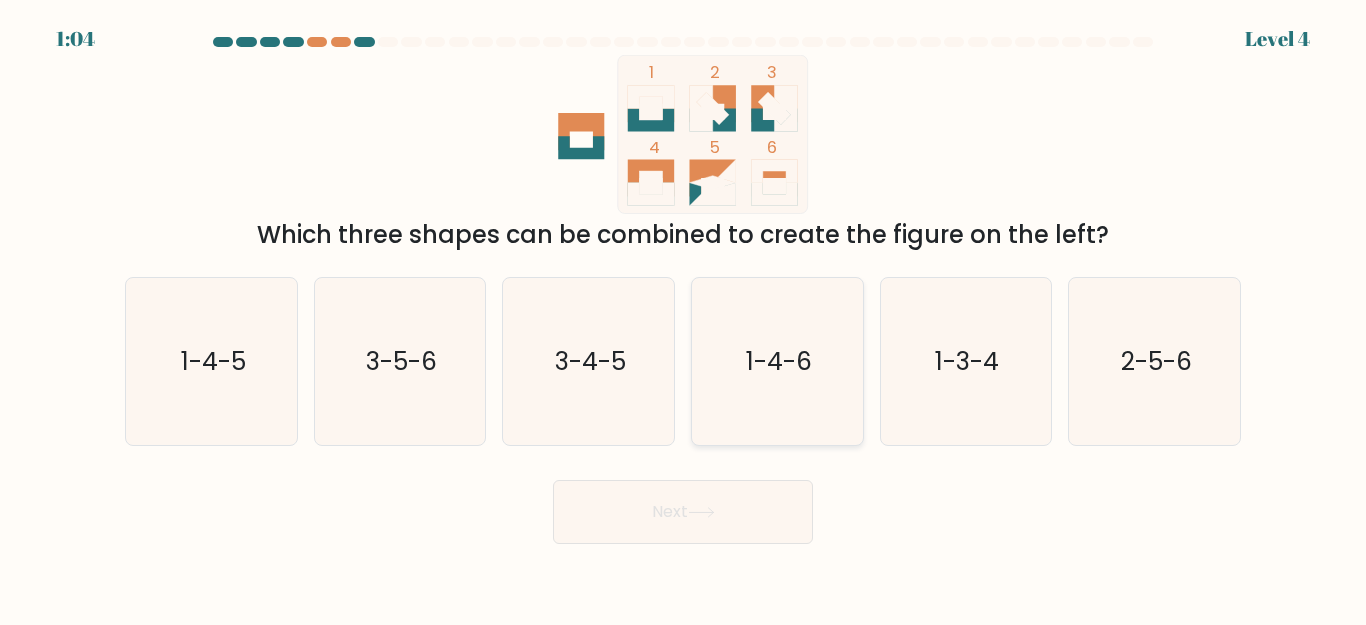 click on "1-4-6" 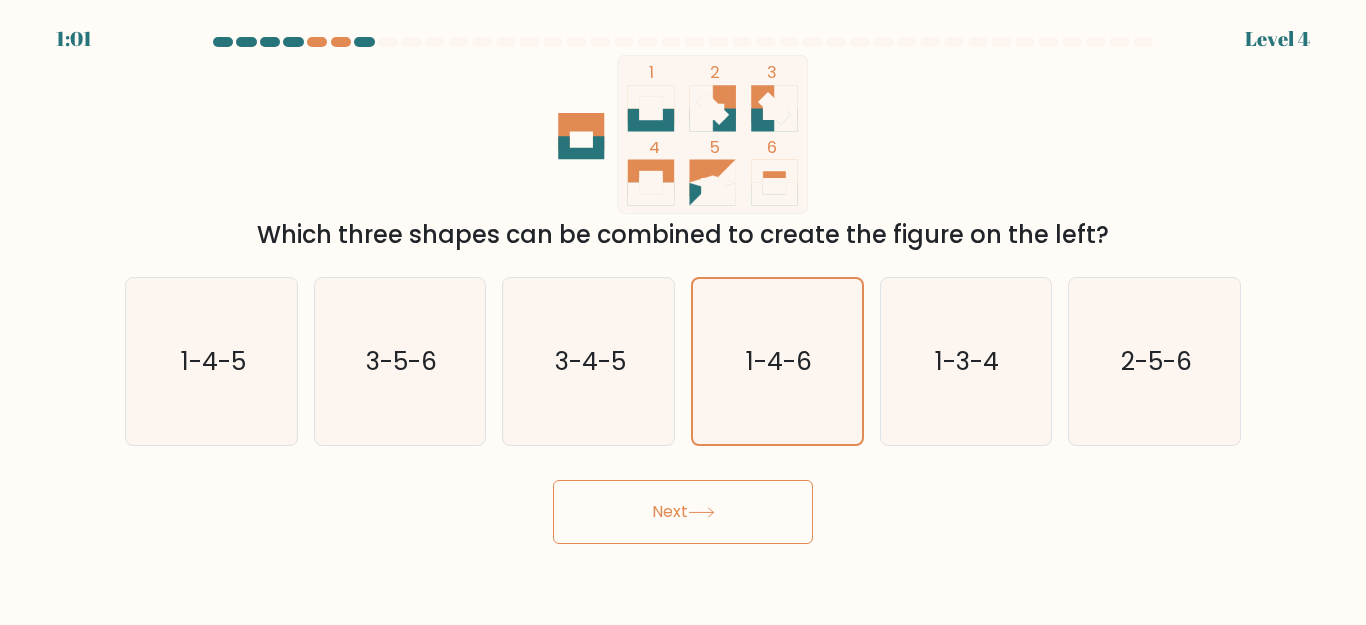 click on "Next" at bounding box center (683, 512) 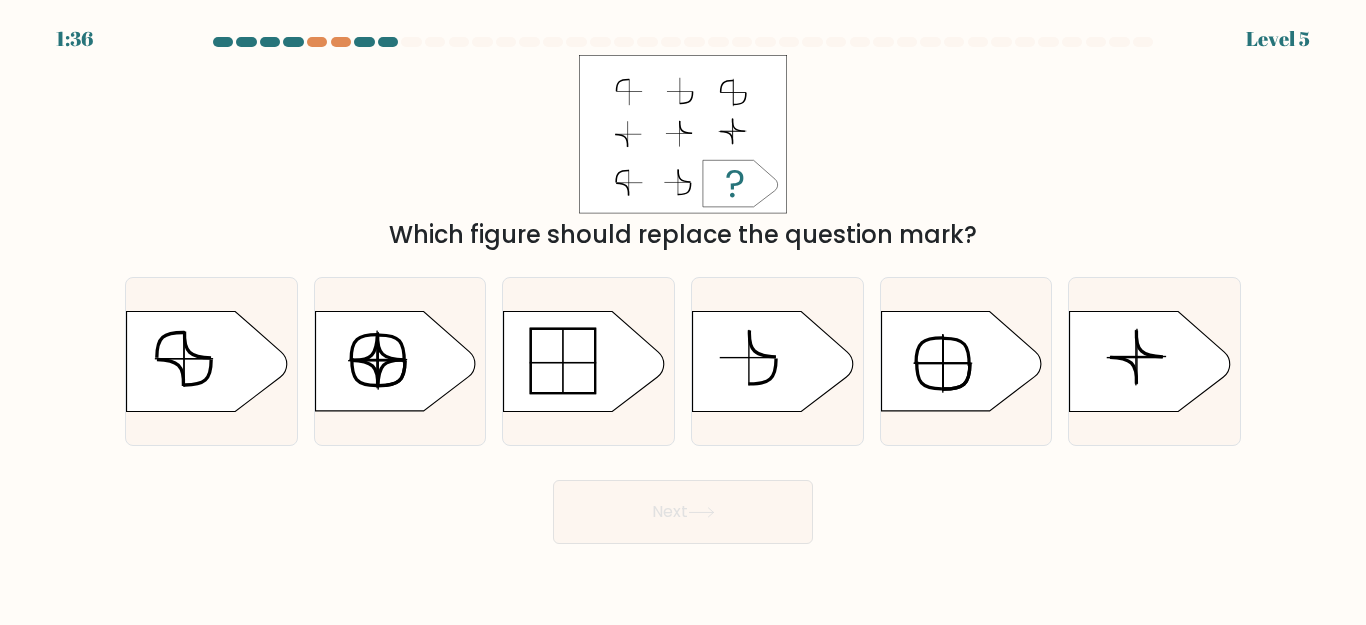 type 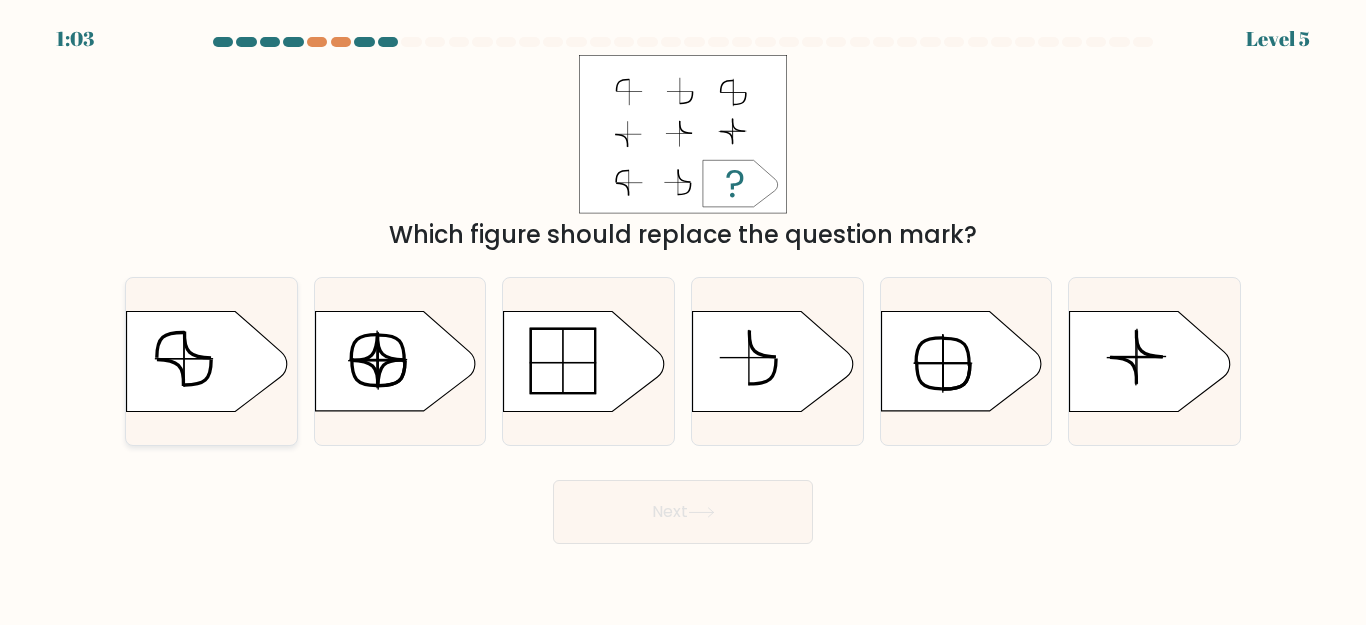 click 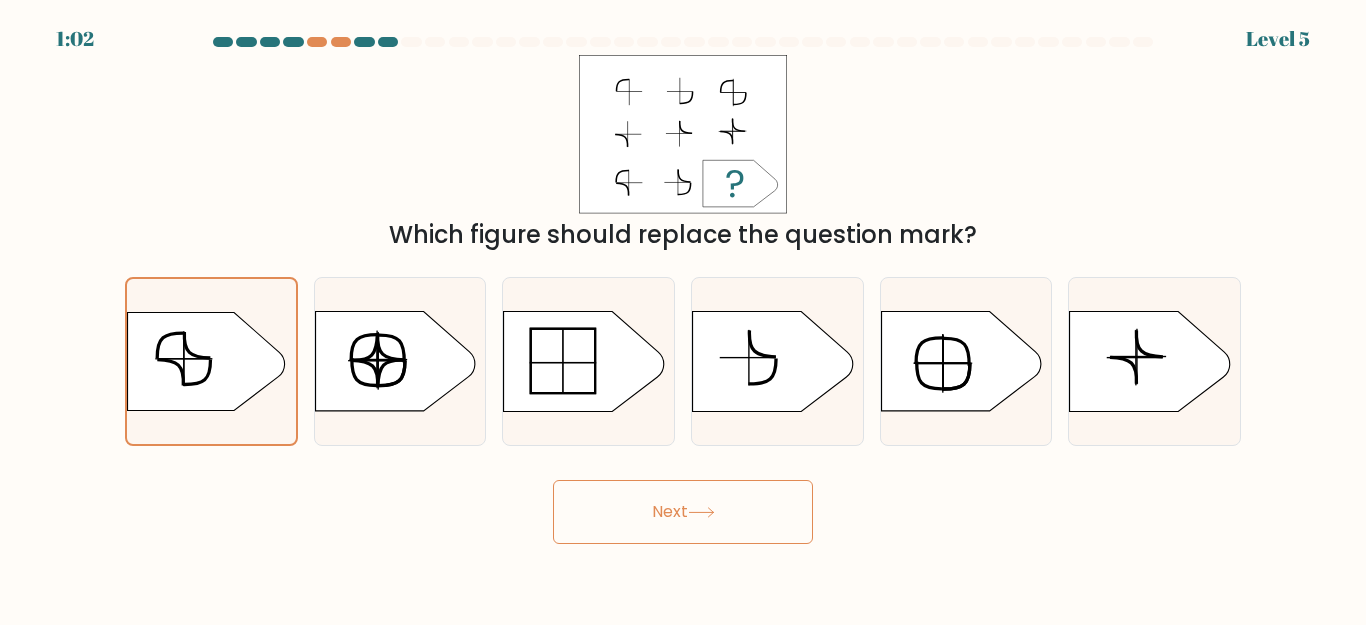 click on "Next" at bounding box center (683, 512) 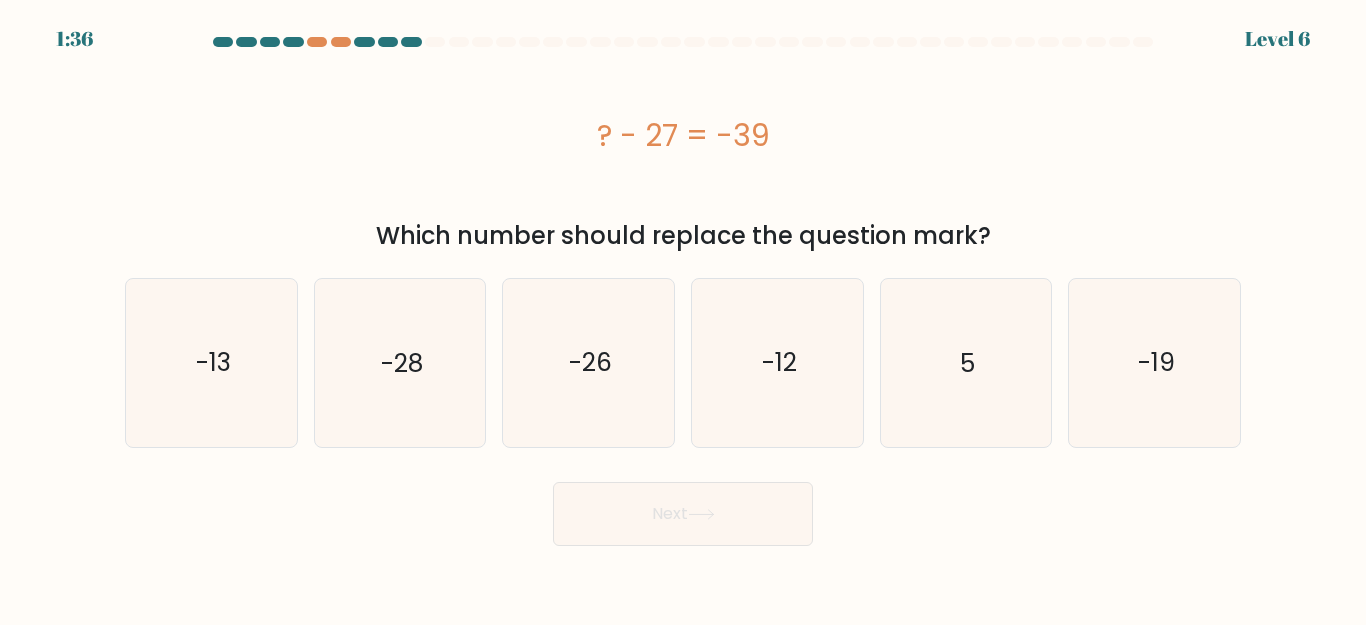 type 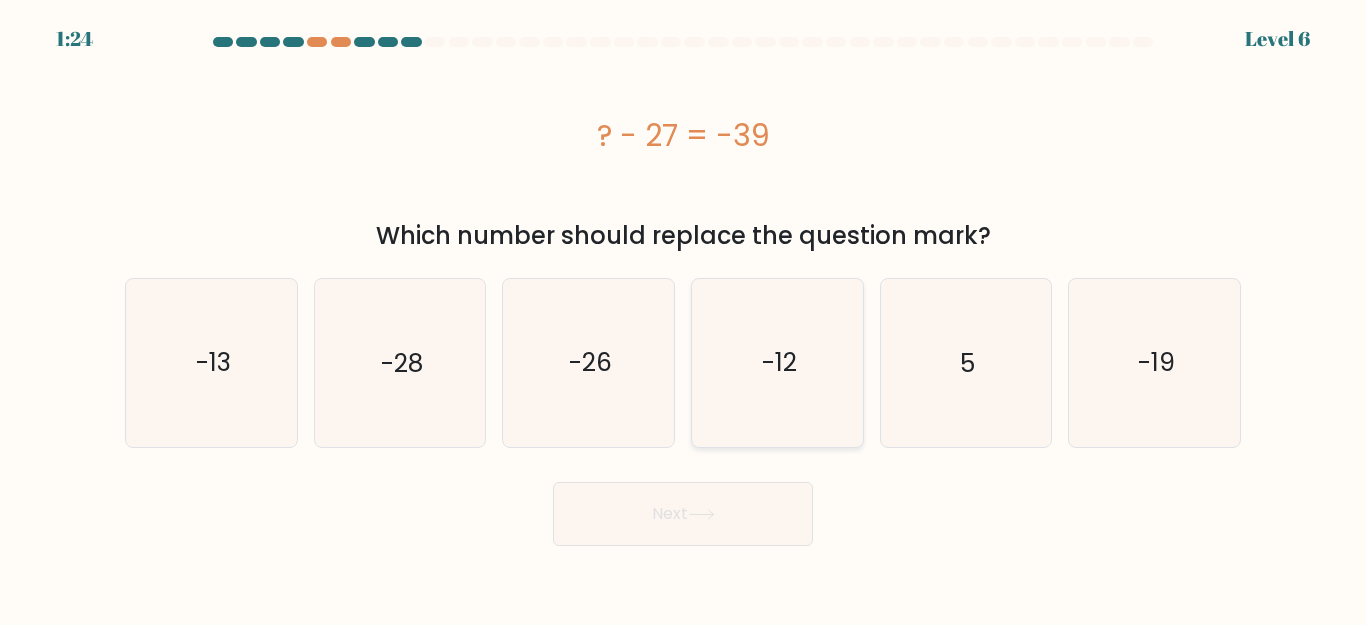 click on "-12" 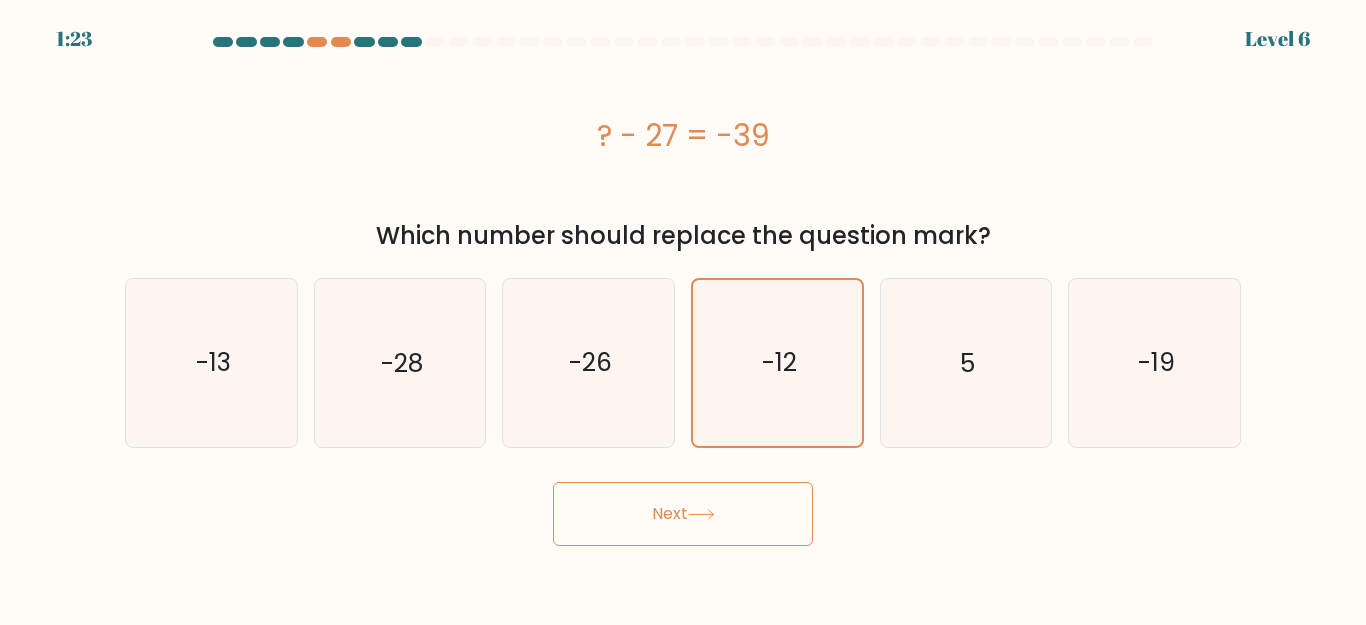 click on "Next" at bounding box center (683, 514) 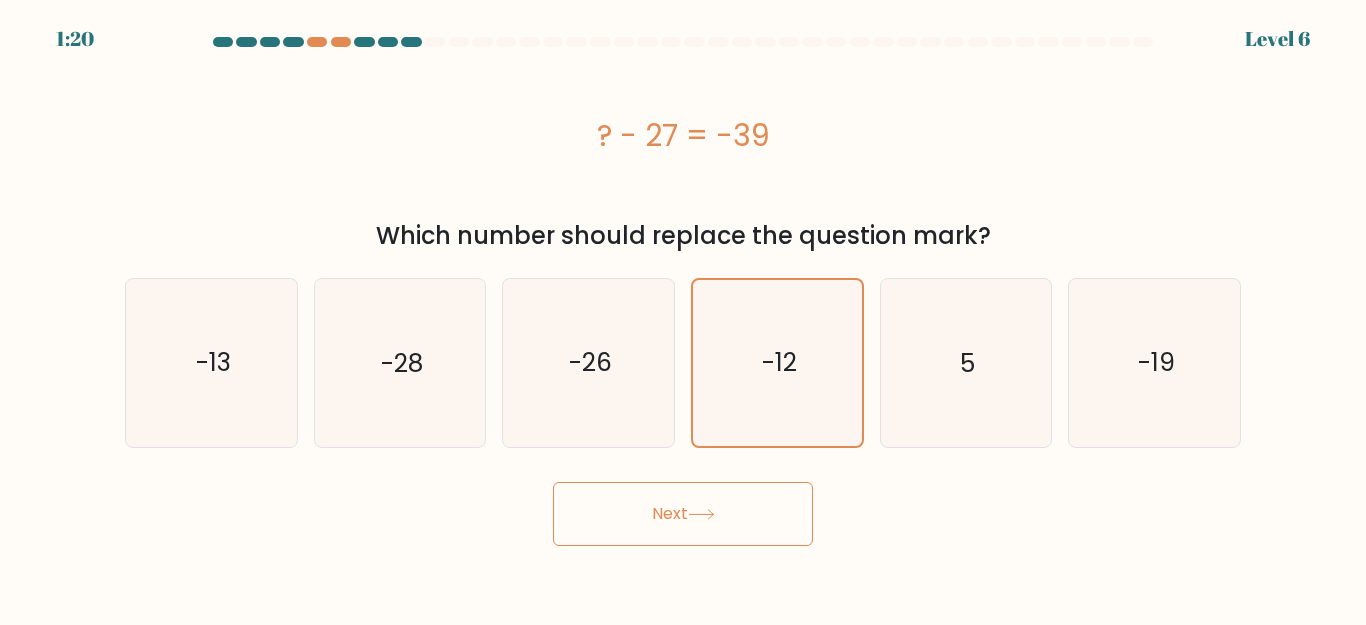 click on "Next" at bounding box center [683, 514] 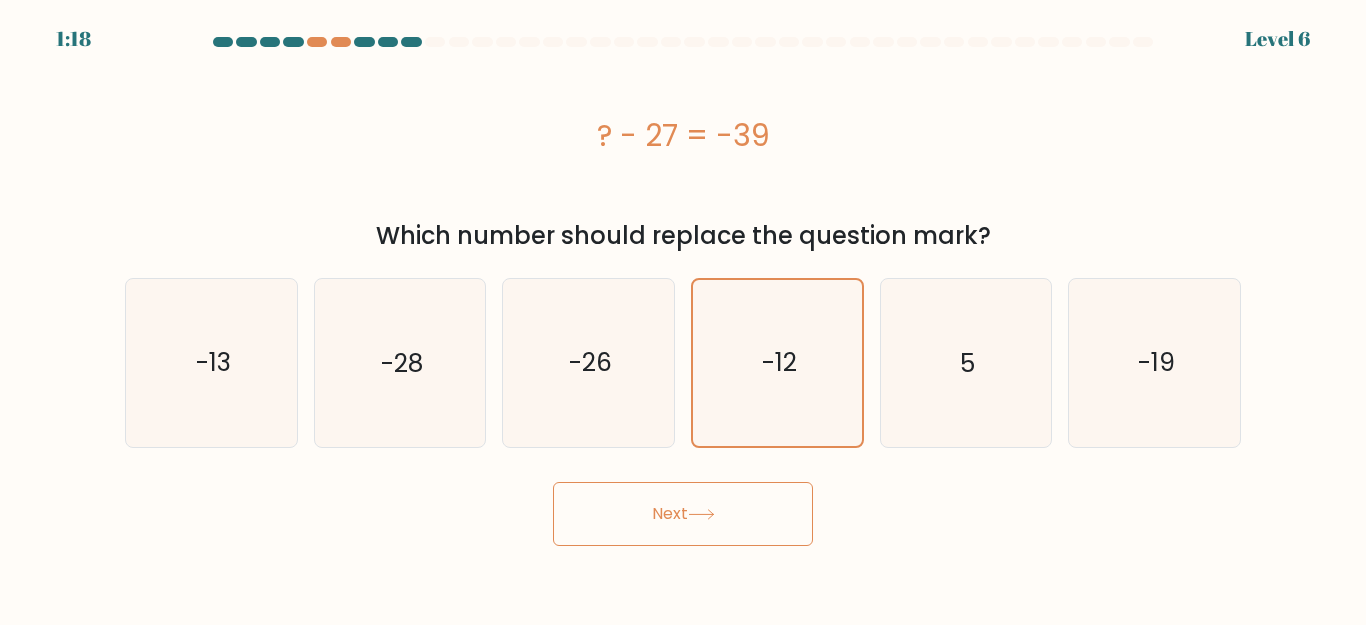 click on "Next" at bounding box center (683, 514) 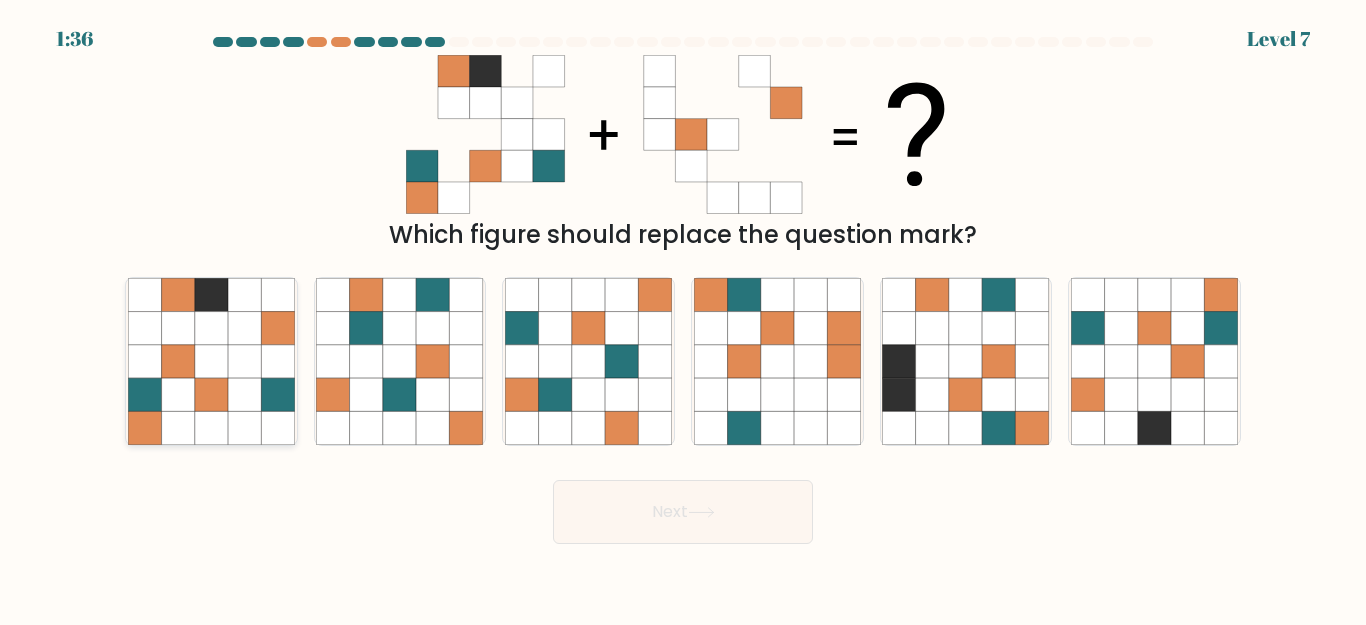 click 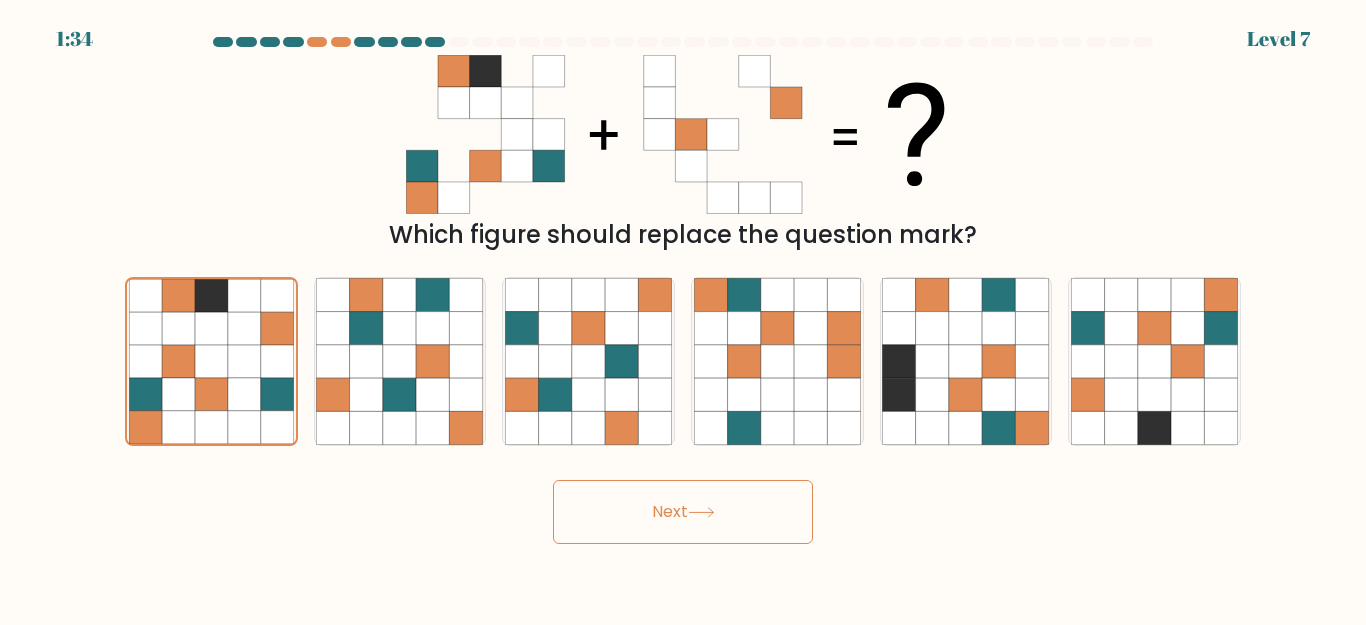 click on "Next" at bounding box center [683, 512] 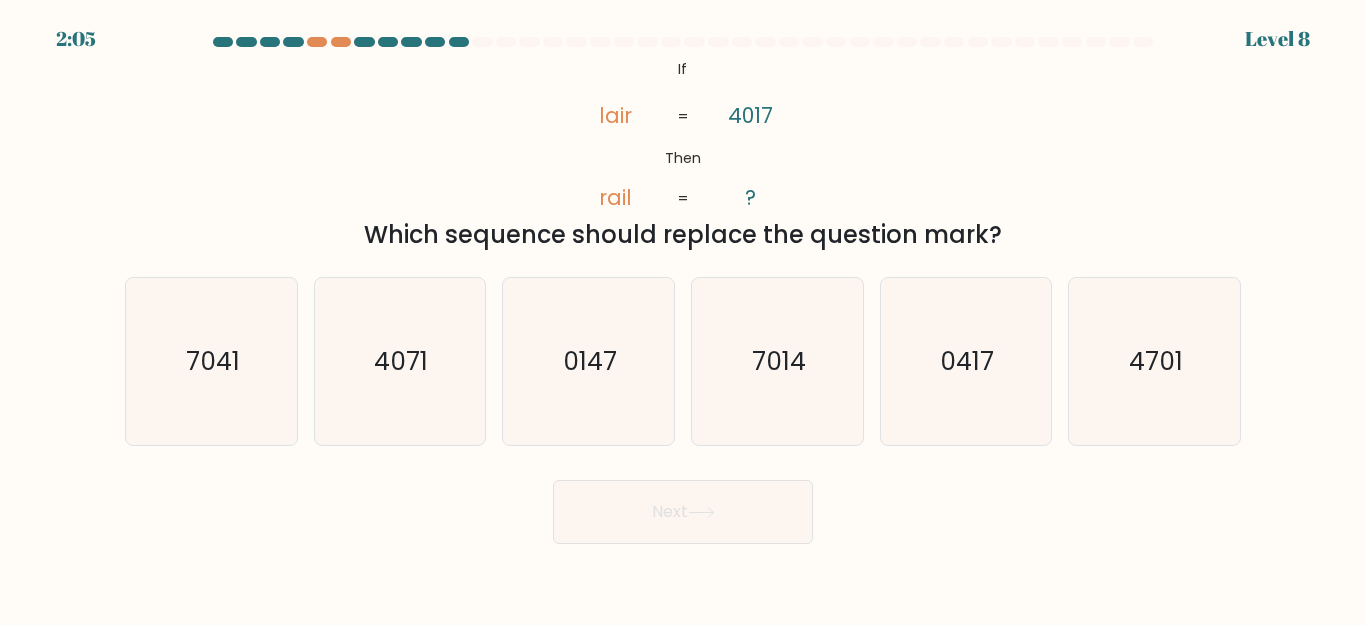 type 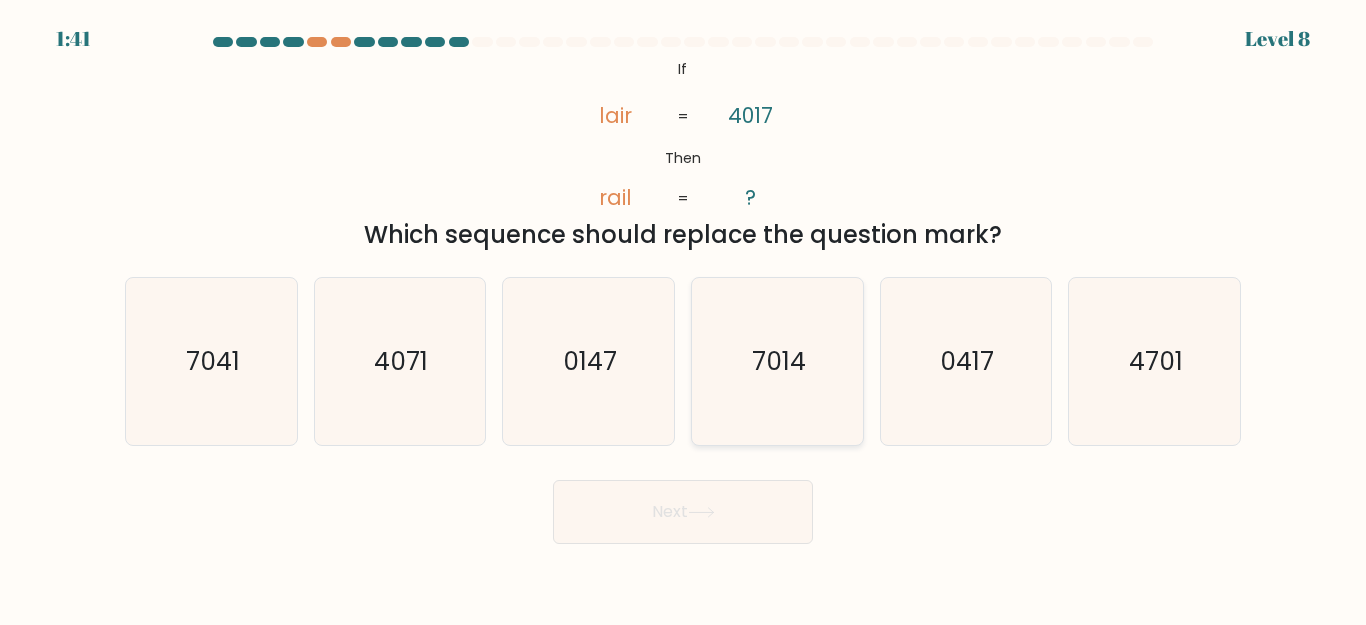 click on "7014" 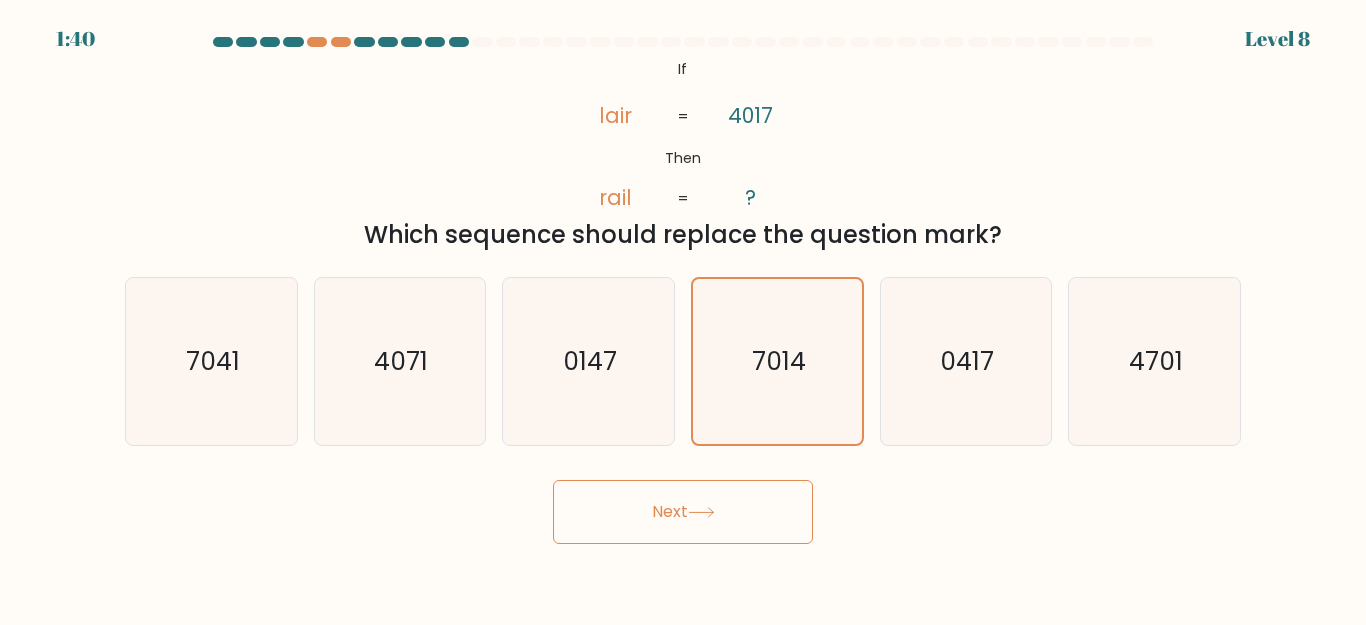 click on "Next" at bounding box center (683, 512) 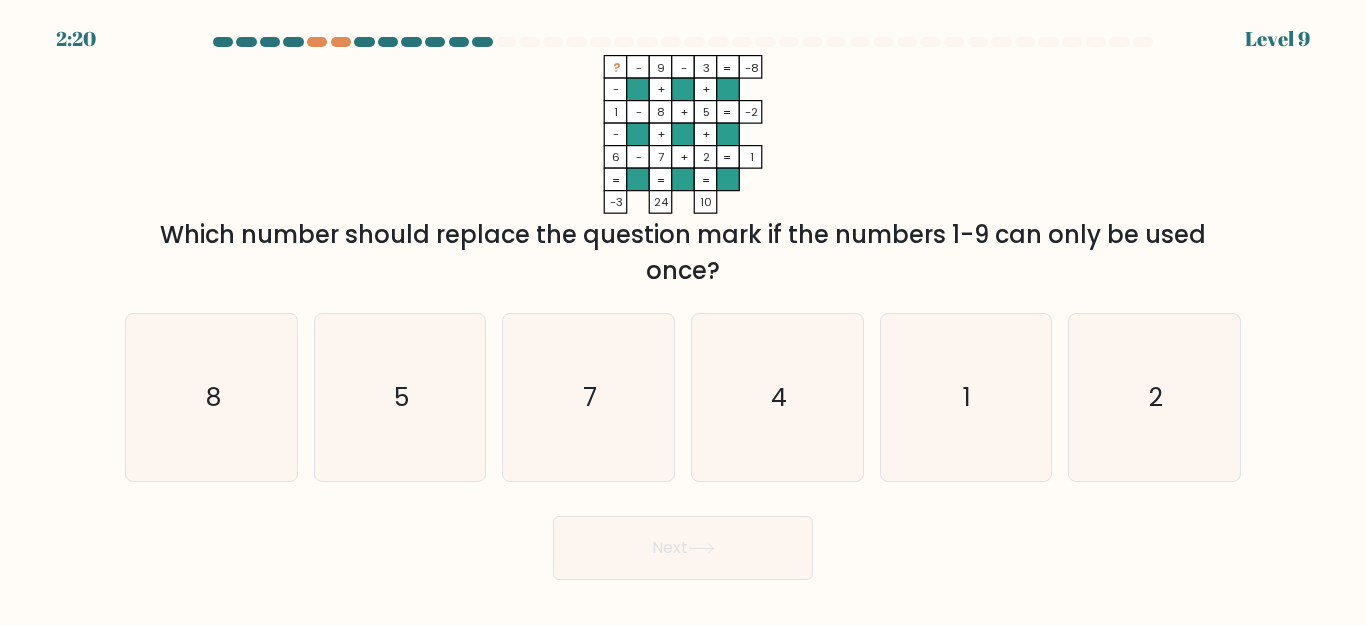 type 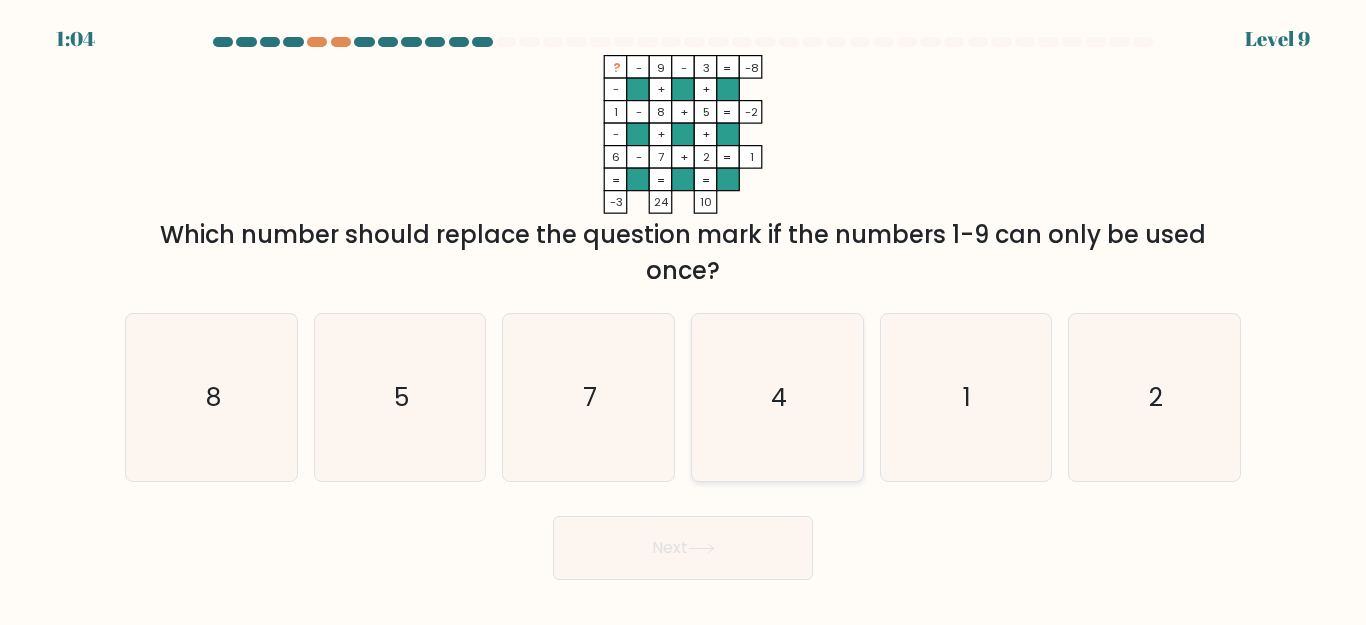 click on "4" 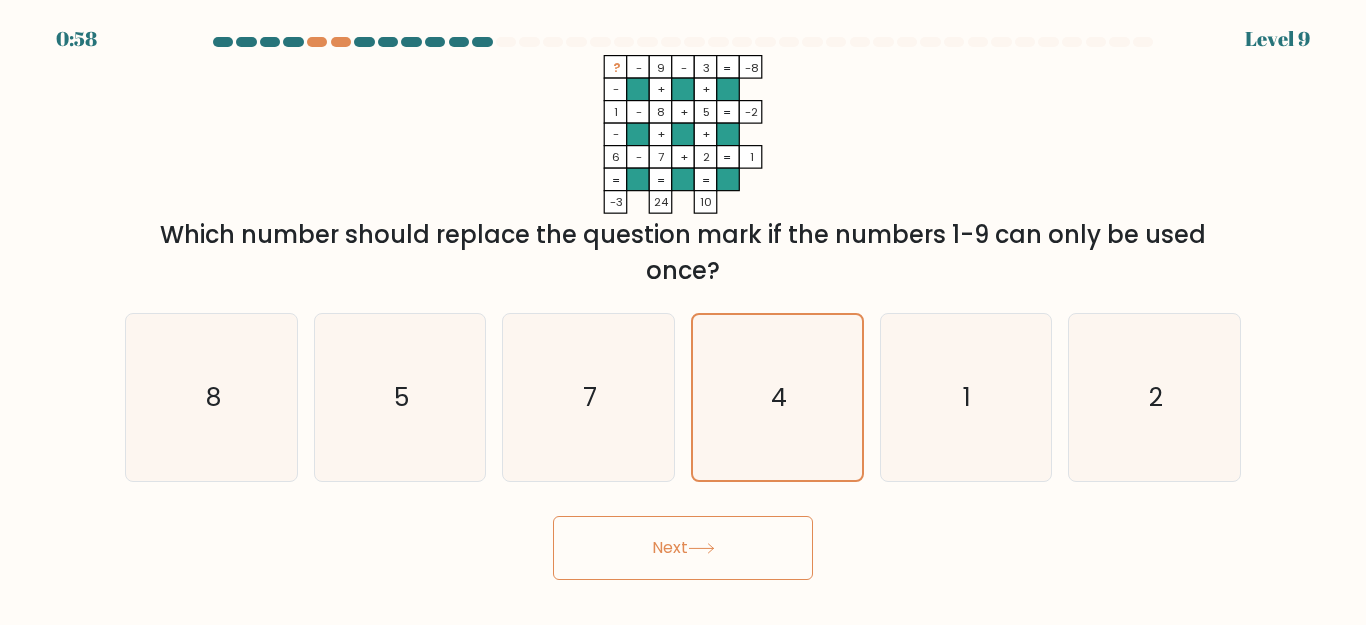 click on "Next" at bounding box center (683, 548) 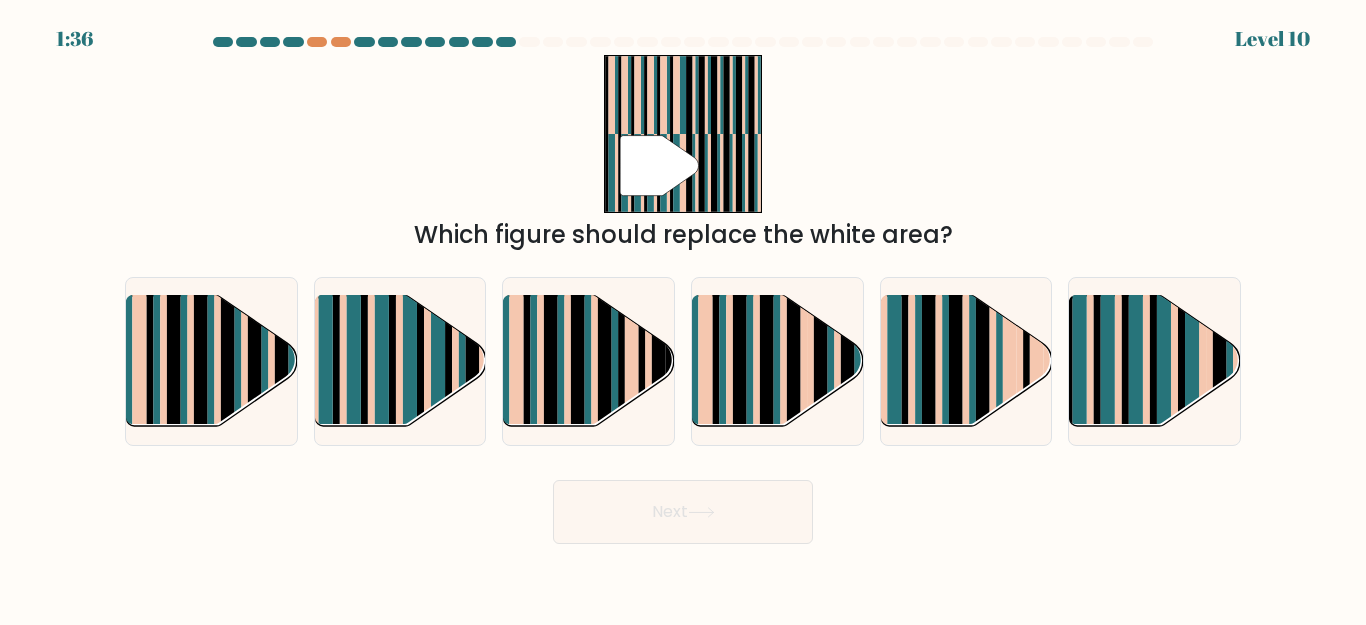 type 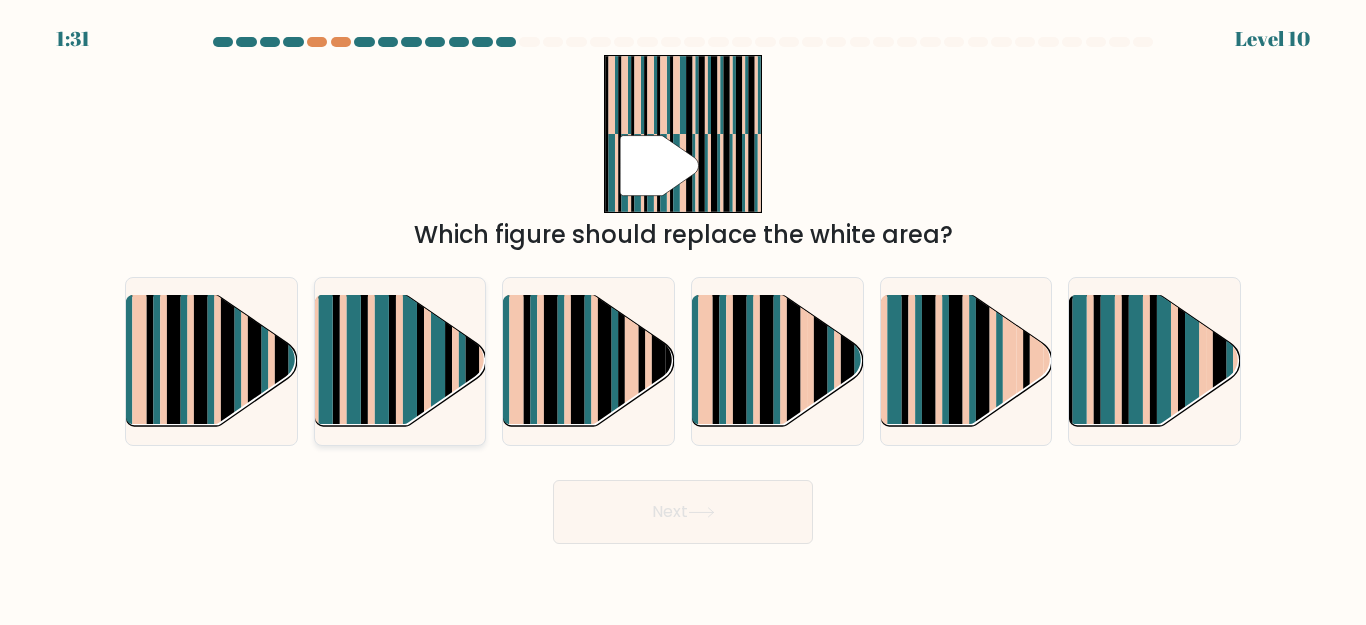 click 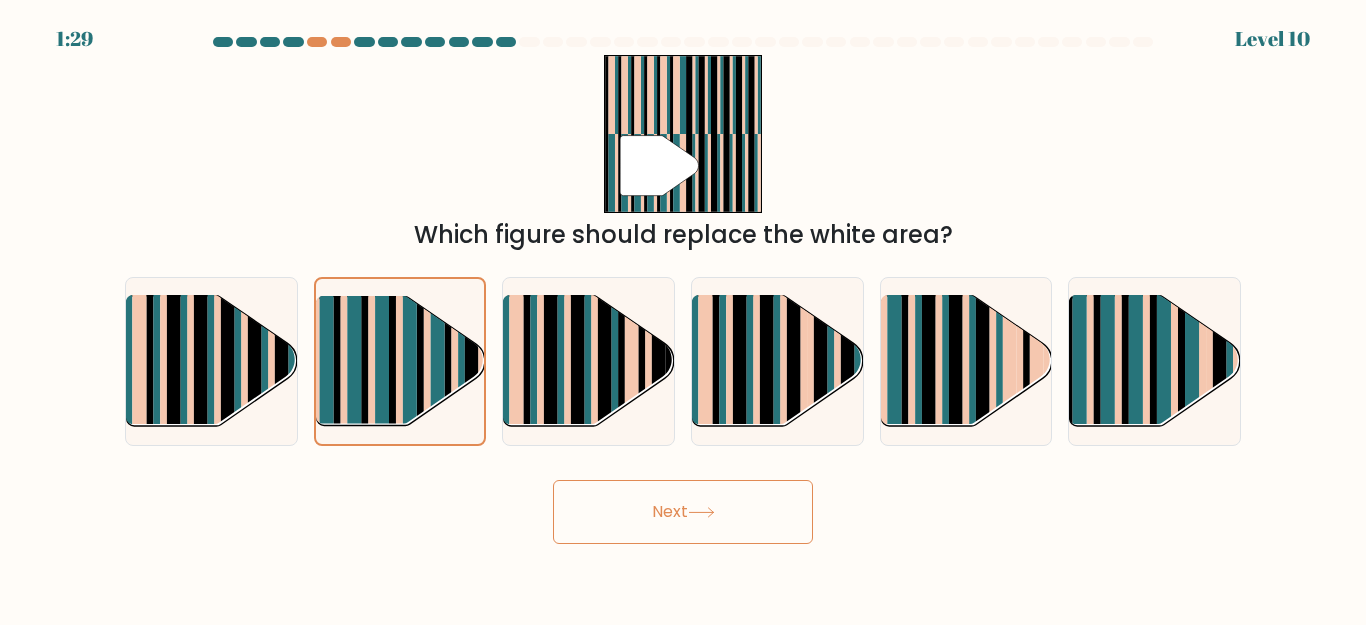 click on "Next" at bounding box center [683, 512] 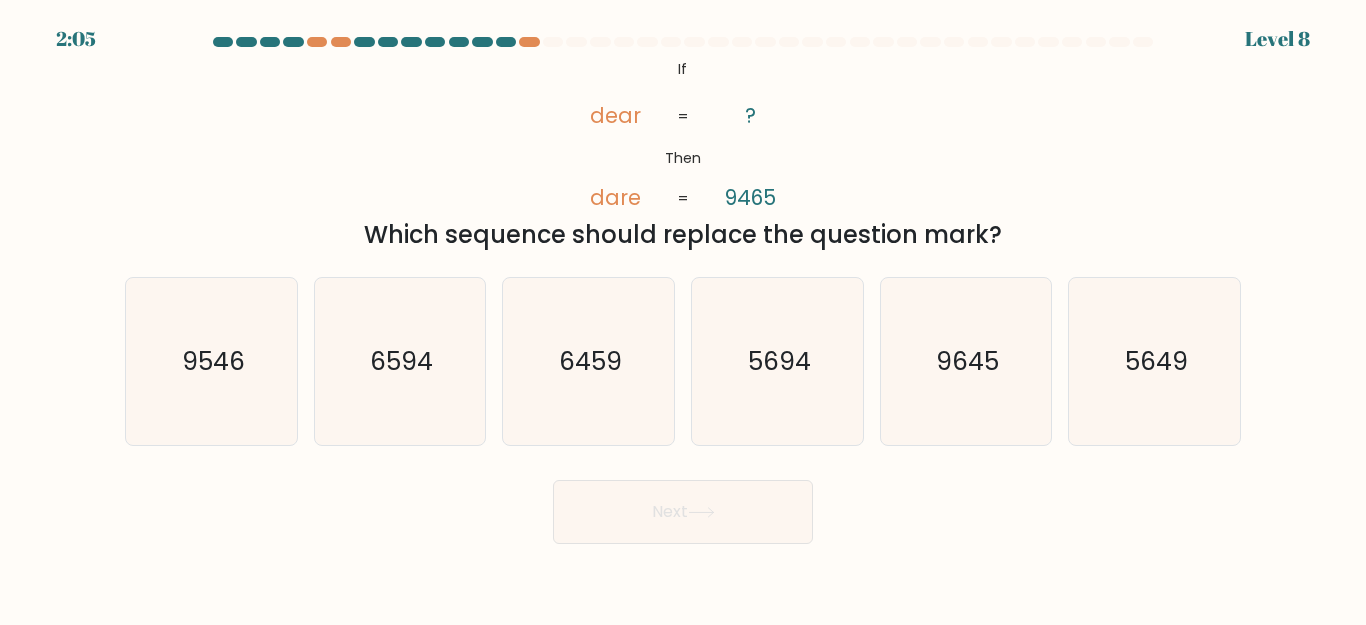 type 